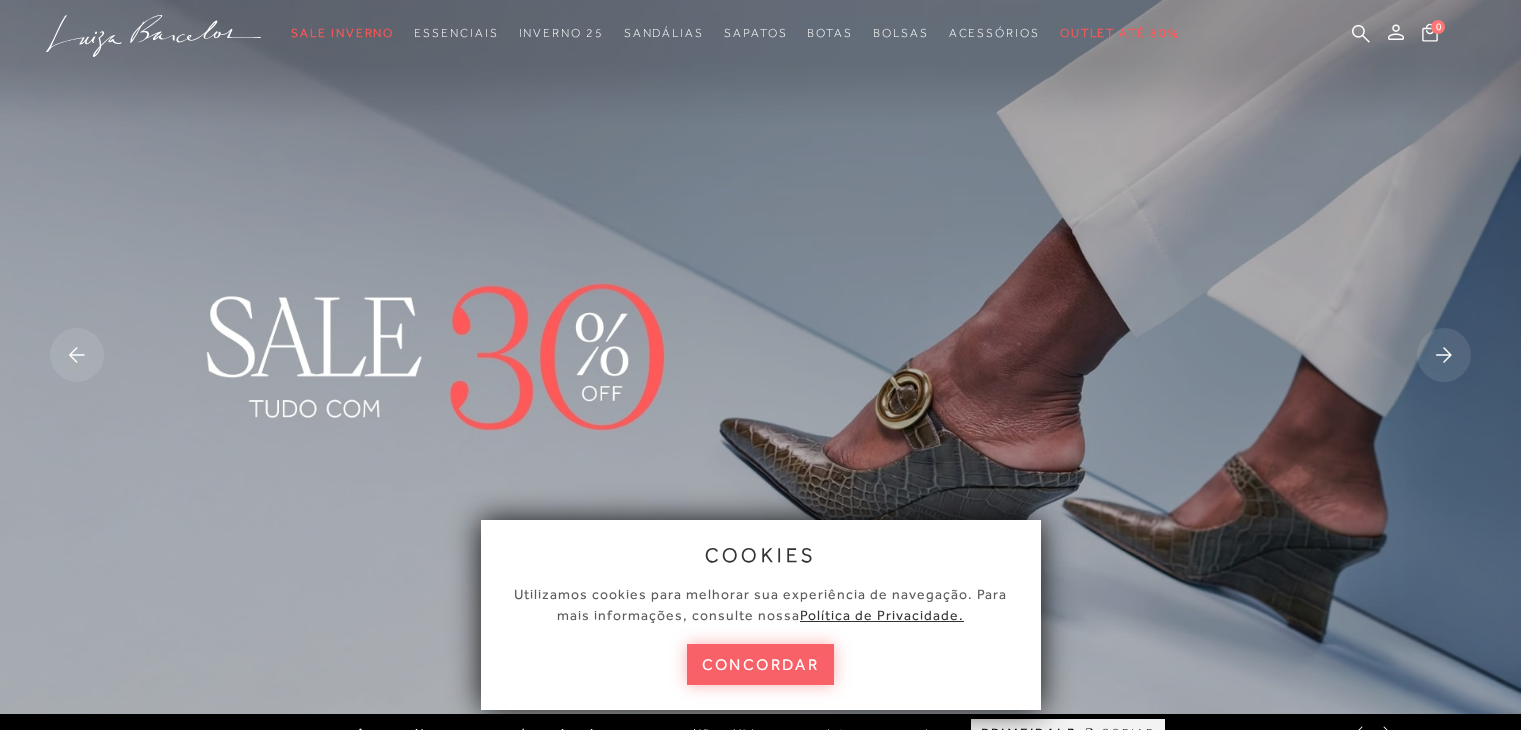 scroll, scrollTop: 0, scrollLeft: 0, axis: both 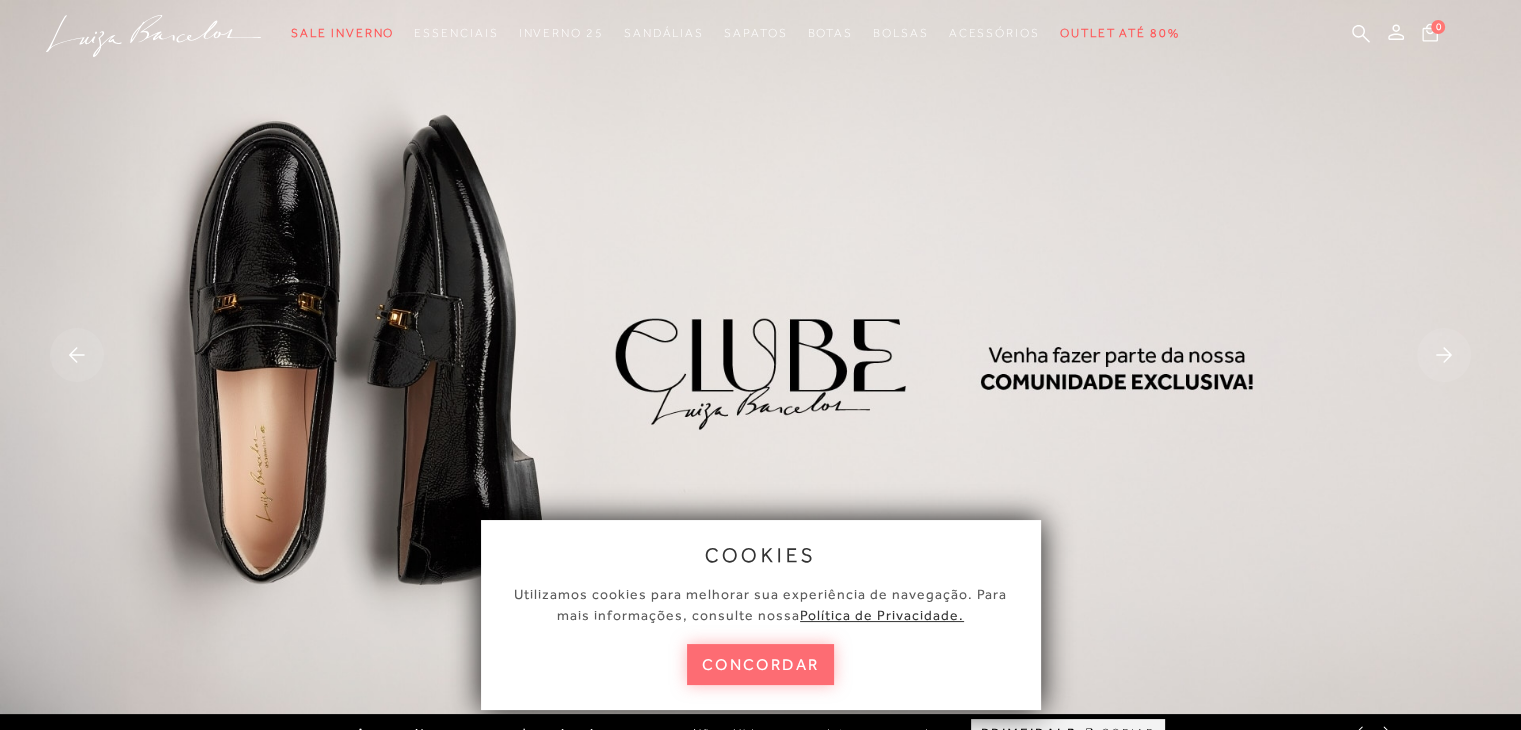 click on "concordar" at bounding box center (761, 664) 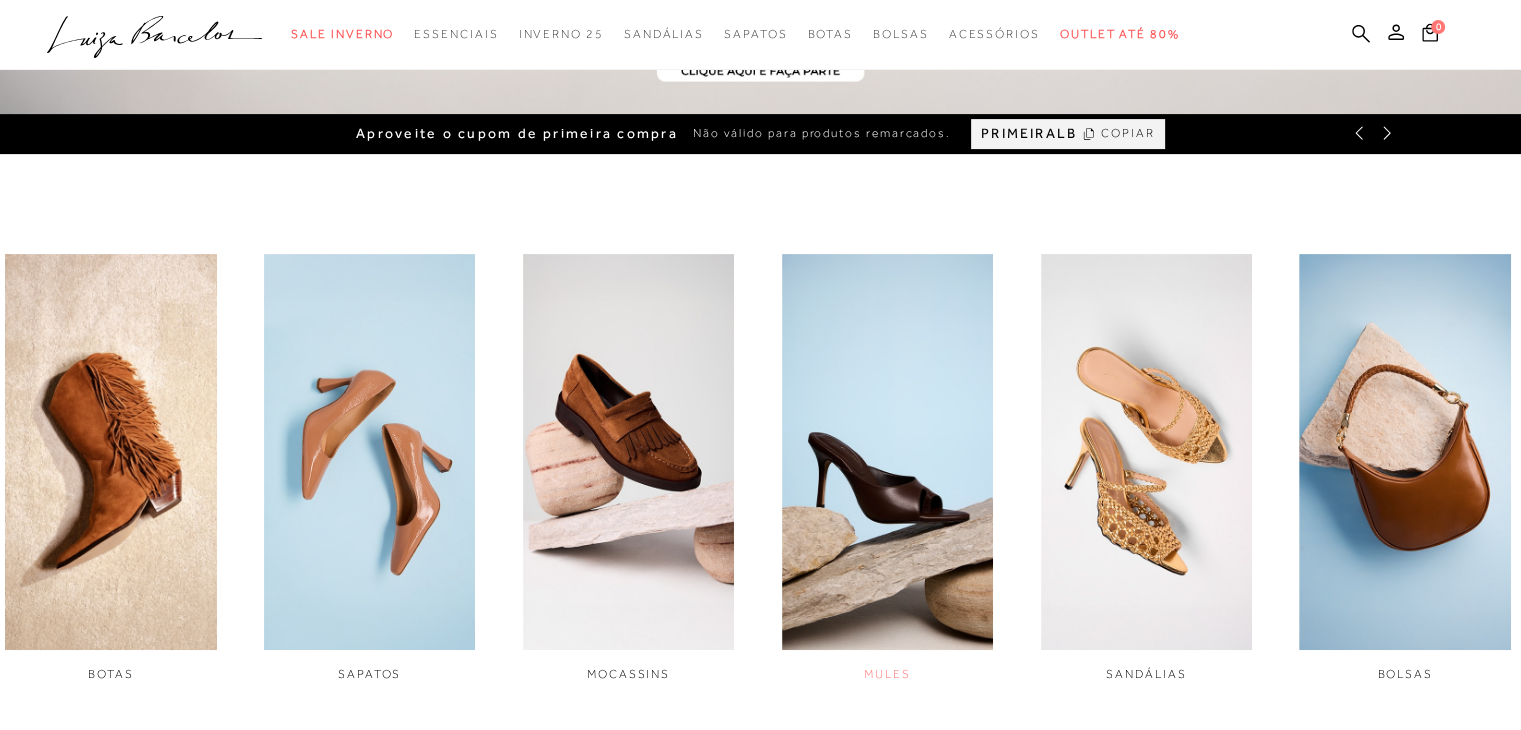 scroll, scrollTop: 700, scrollLeft: 0, axis: vertical 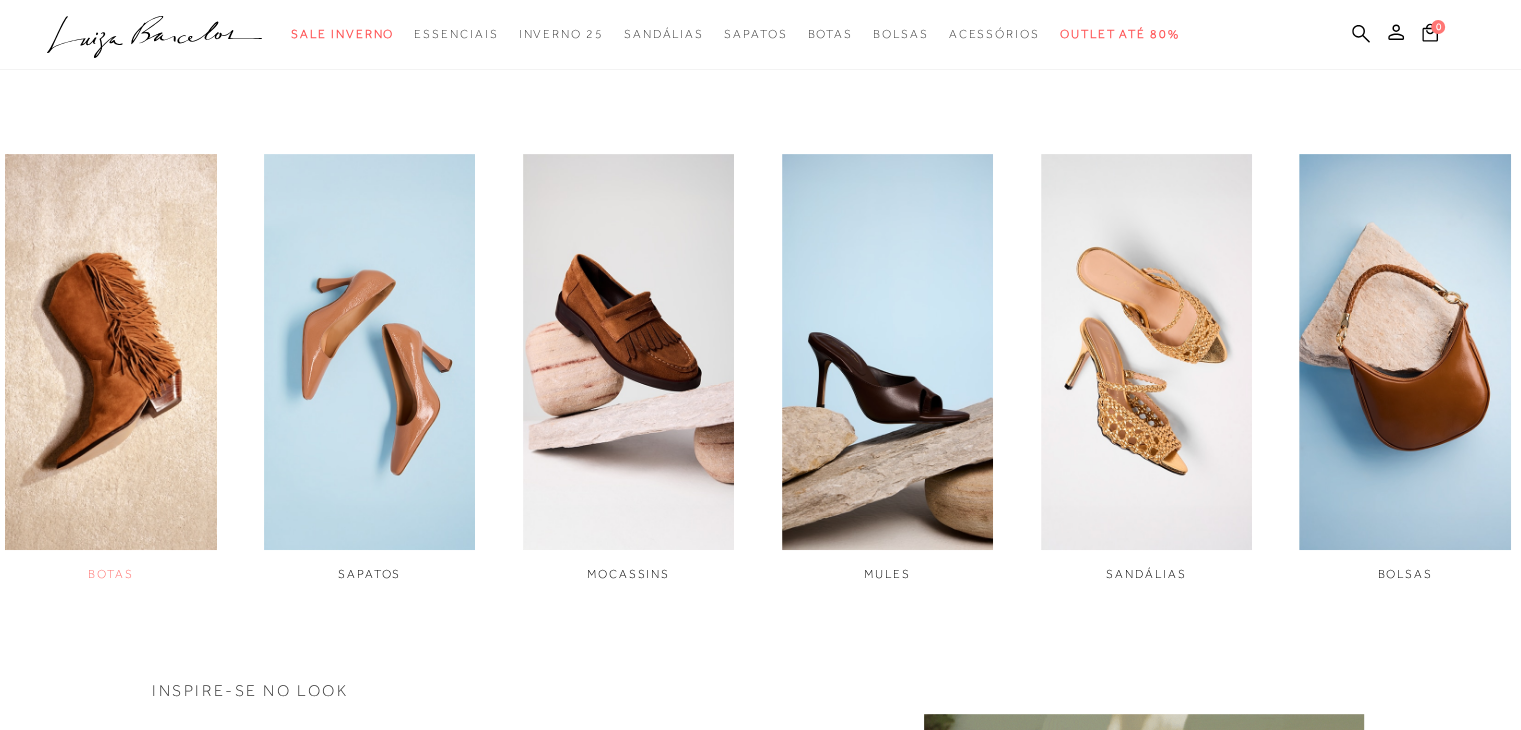 click at bounding box center [111, 352] 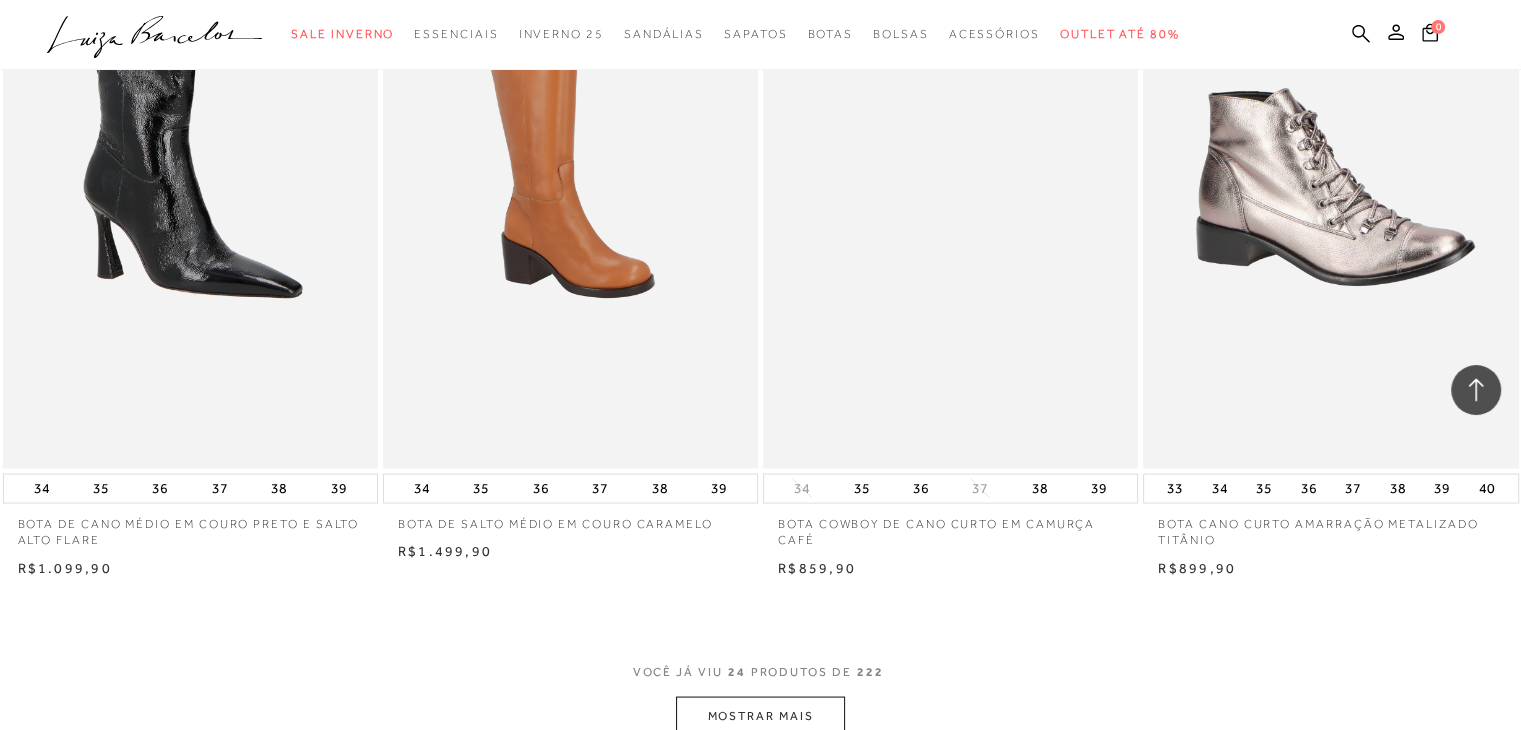 scroll, scrollTop: 4100, scrollLeft: 0, axis: vertical 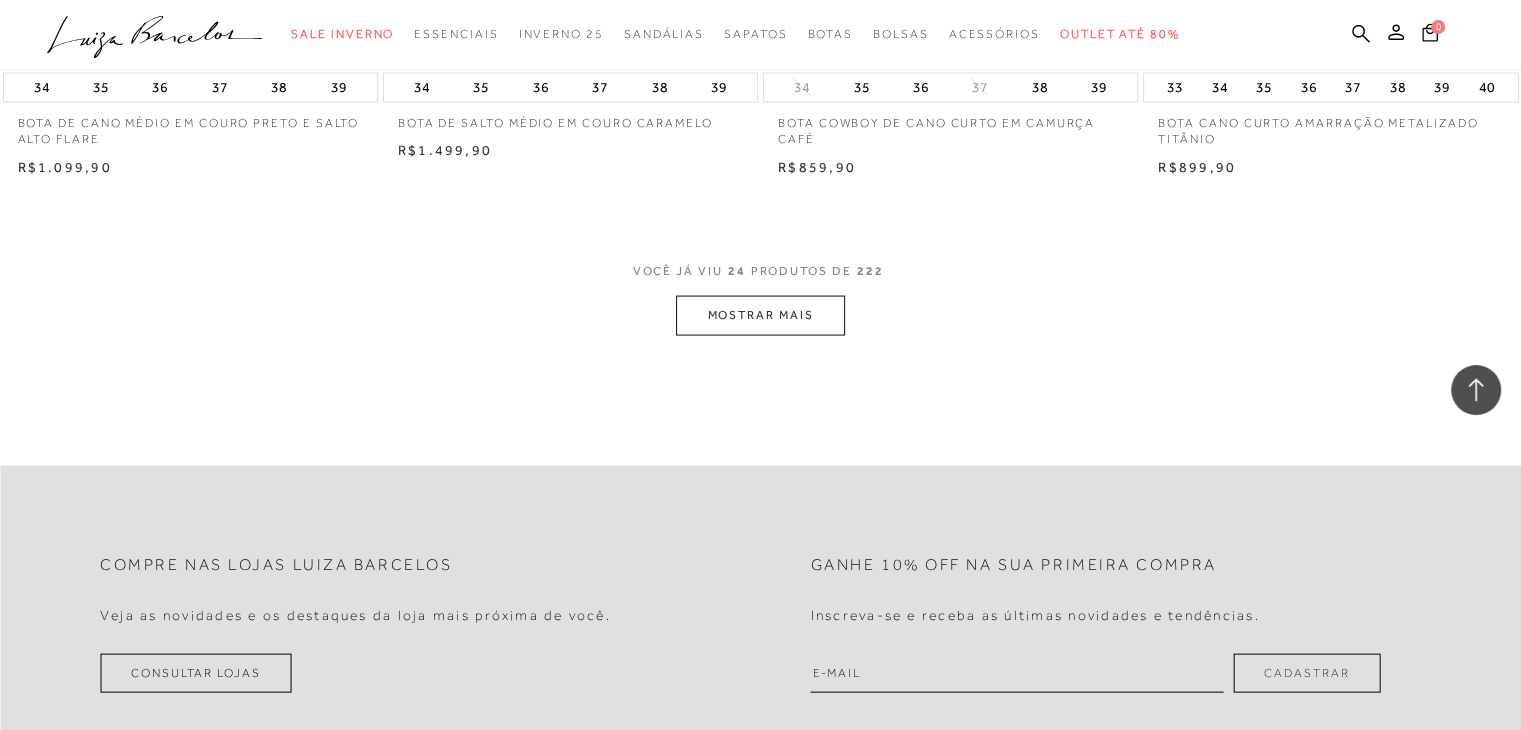 click on "MOSTRAR MAIS" at bounding box center [760, 315] 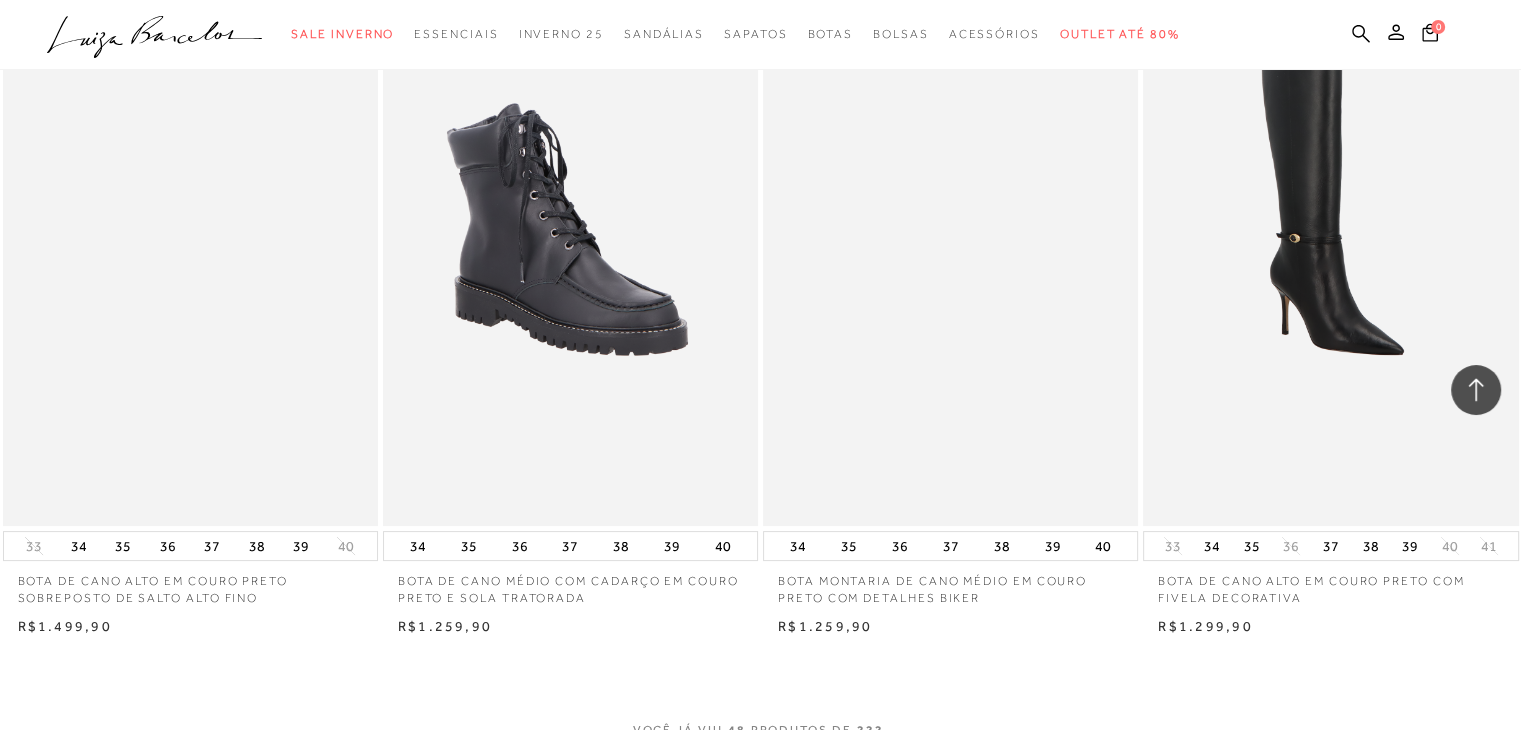 scroll, scrollTop: 8100, scrollLeft: 0, axis: vertical 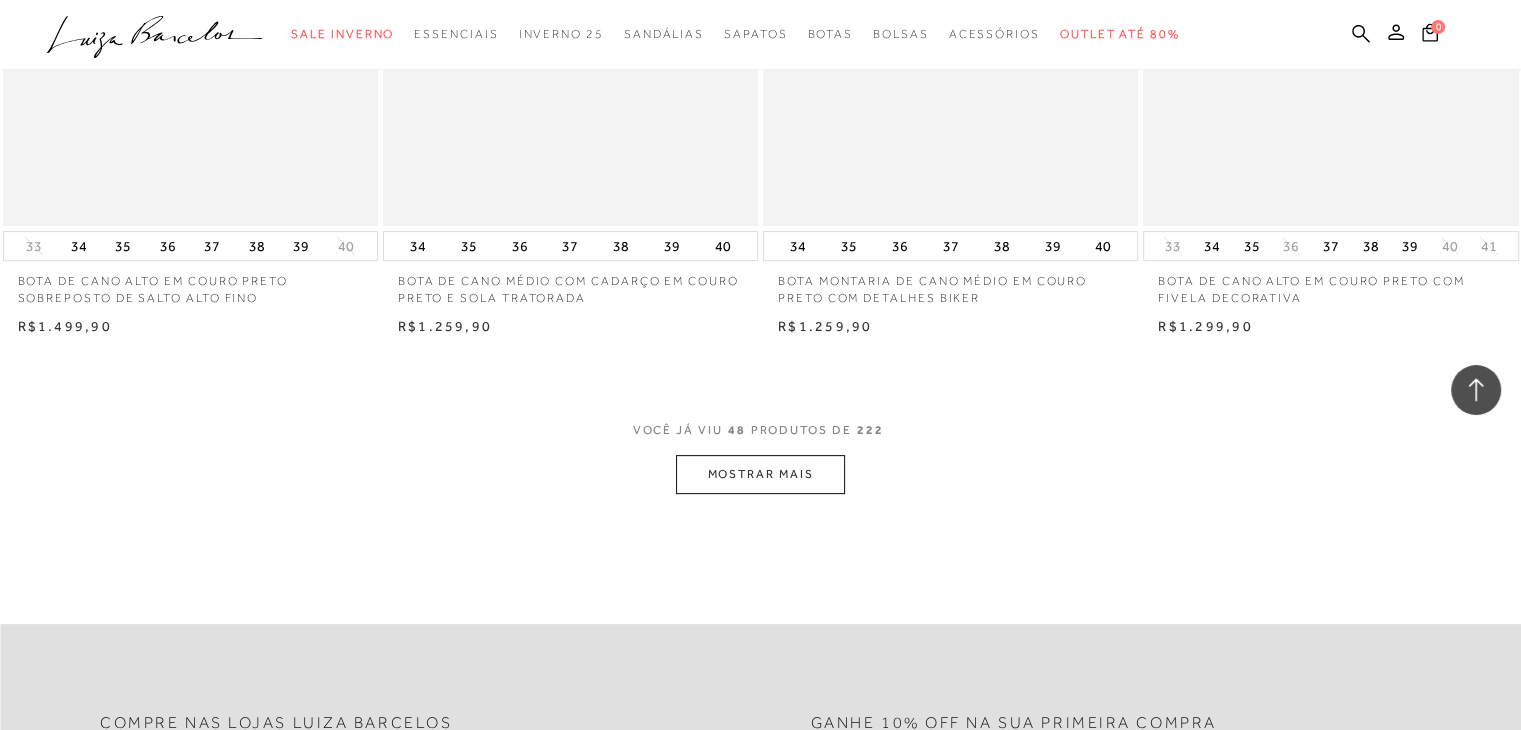 click on "MOSTRAR MAIS" at bounding box center [760, 474] 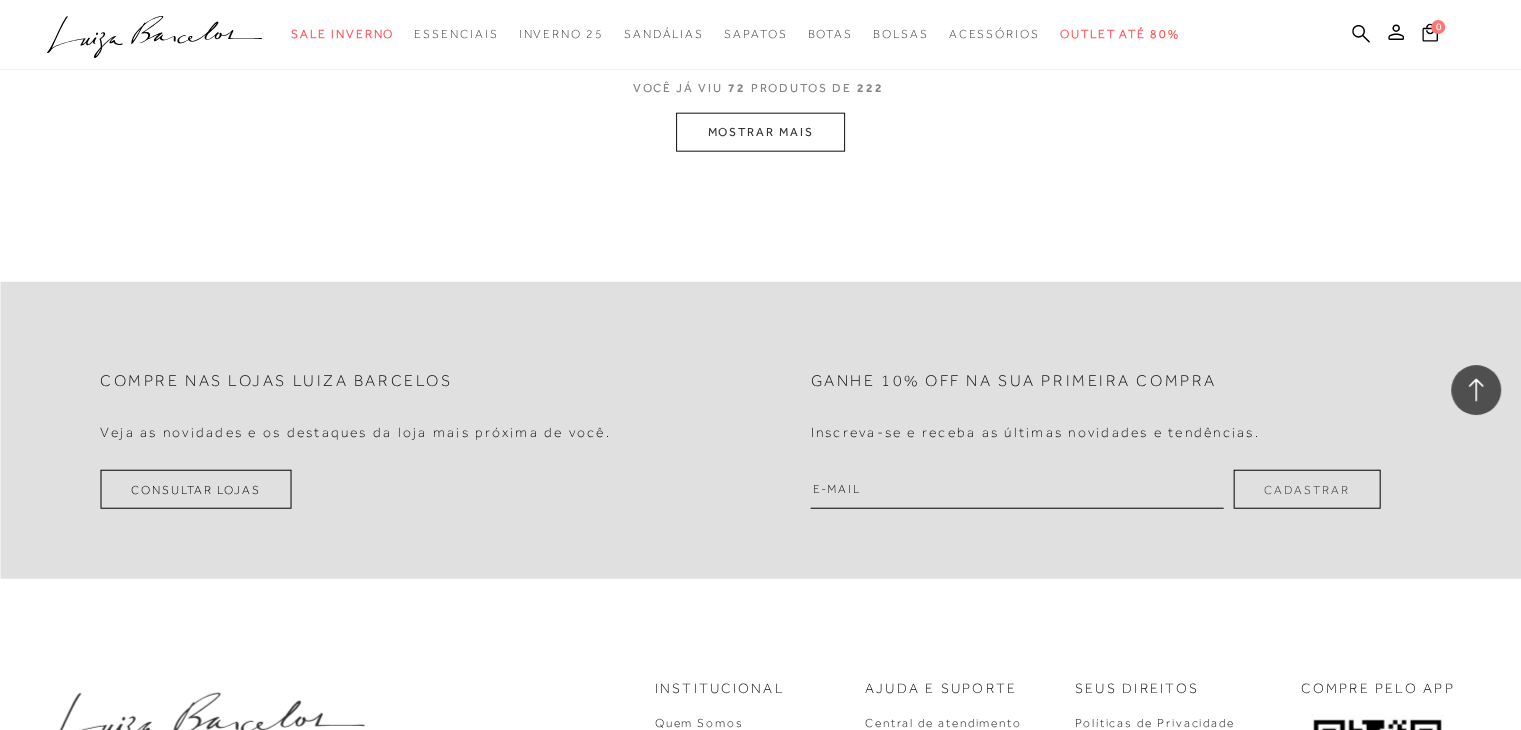 scroll, scrollTop: 12100, scrollLeft: 0, axis: vertical 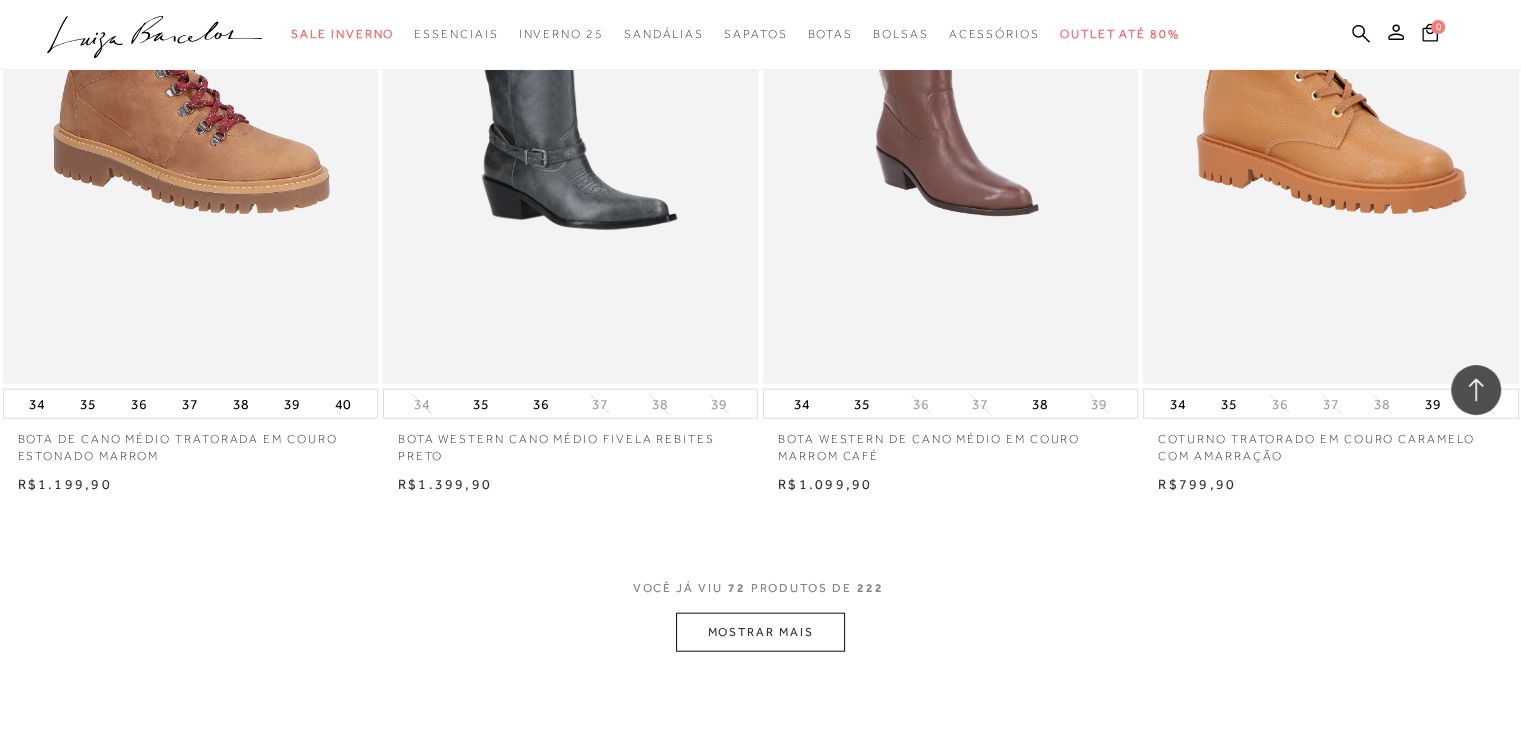 click on "MOSTRAR MAIS" at bounding box center [760, 632] 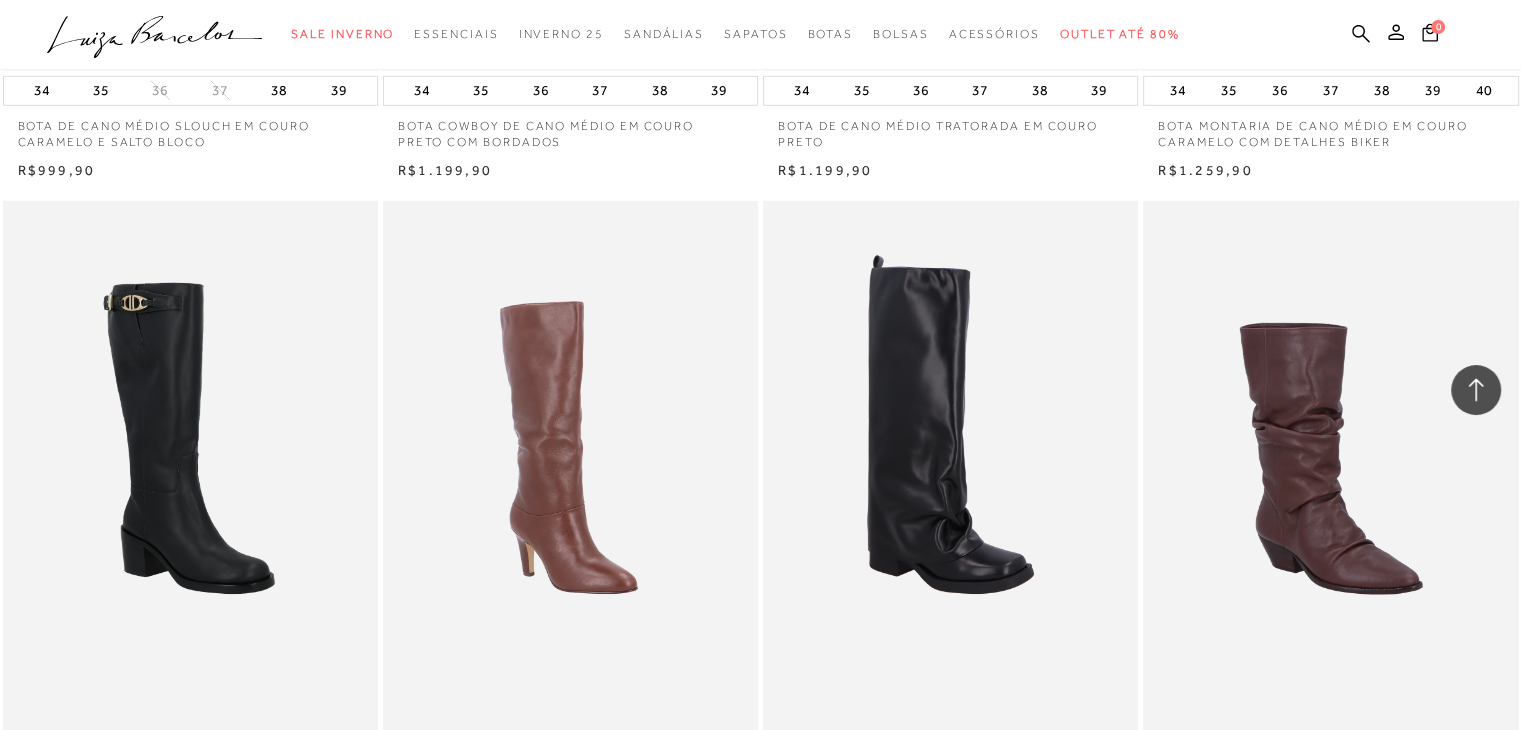 scroll, scrollTop: 13300, scrollLeft: 0, axis: vertical 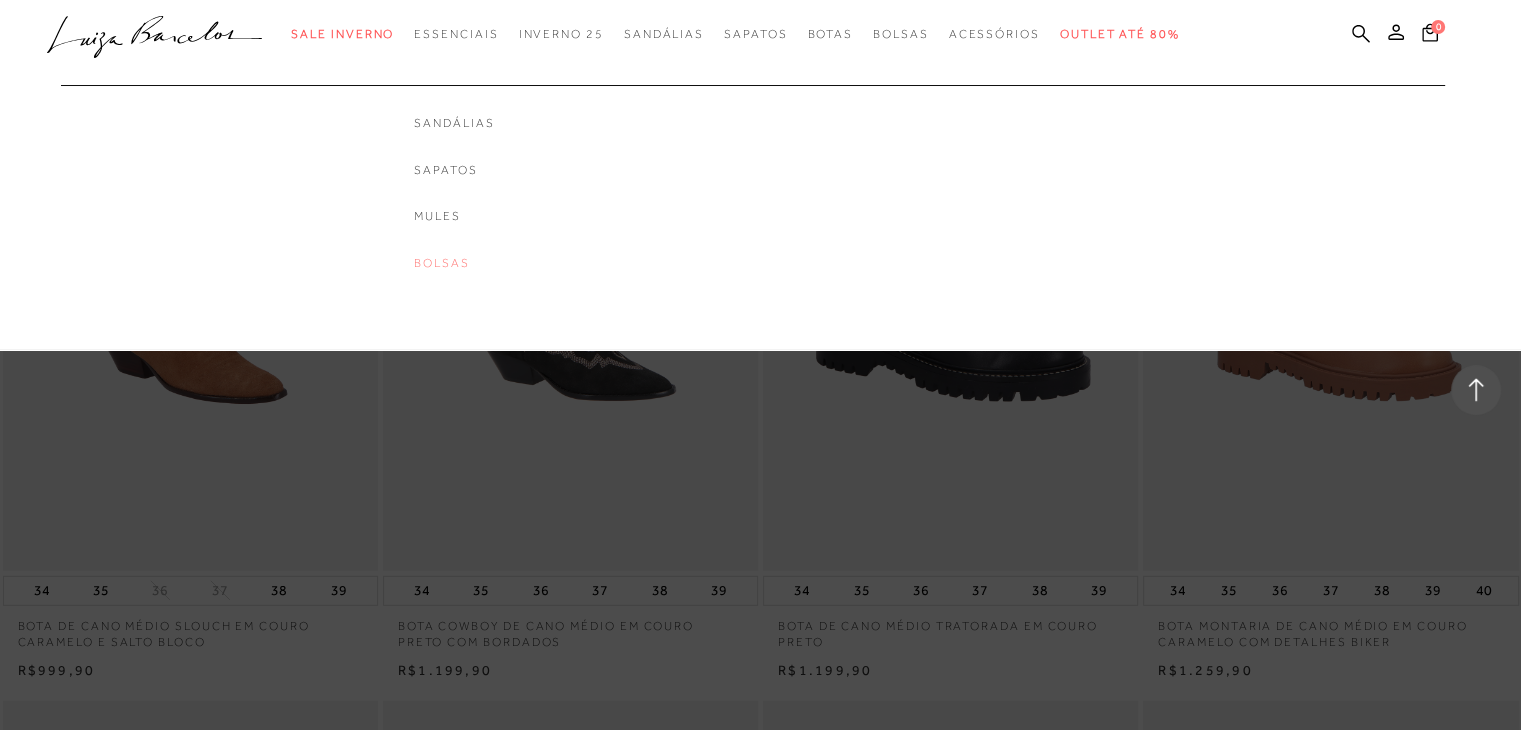 click on "Bolsas" at bounding box center [454, 263] 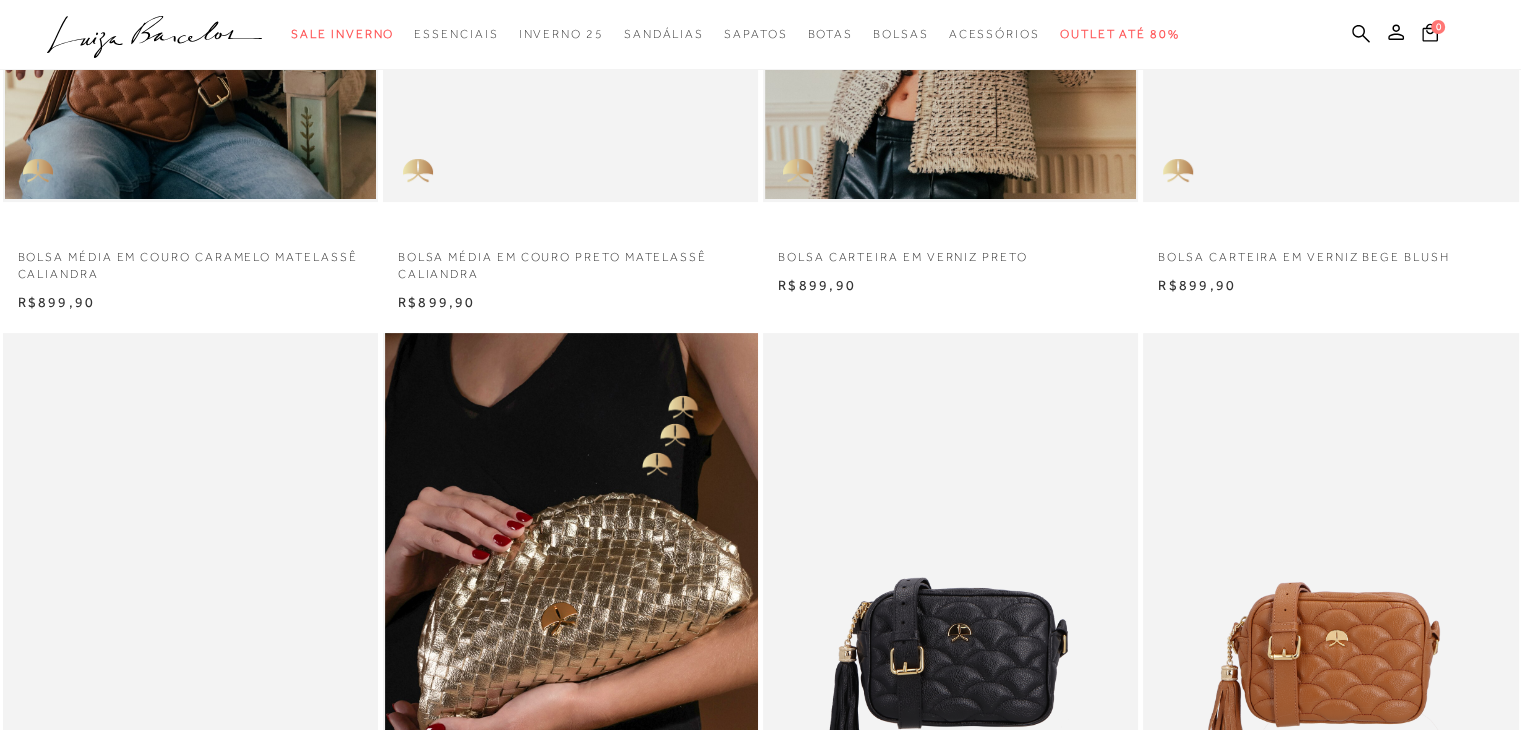 scroll, scrollTop: 0, scrollLeft: 0, axis: both 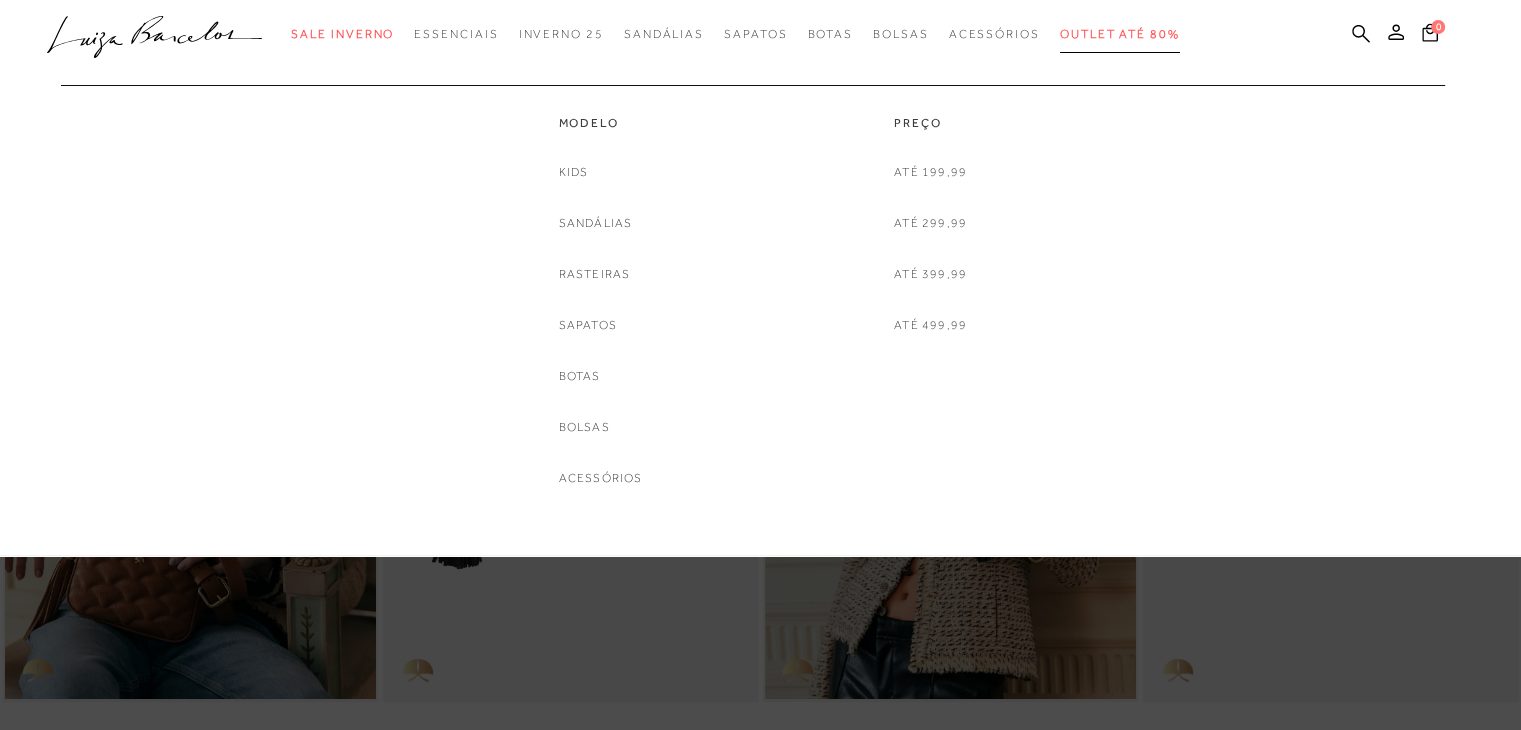 click on "Outlet até 80%" at bounding box center [1120, 34] 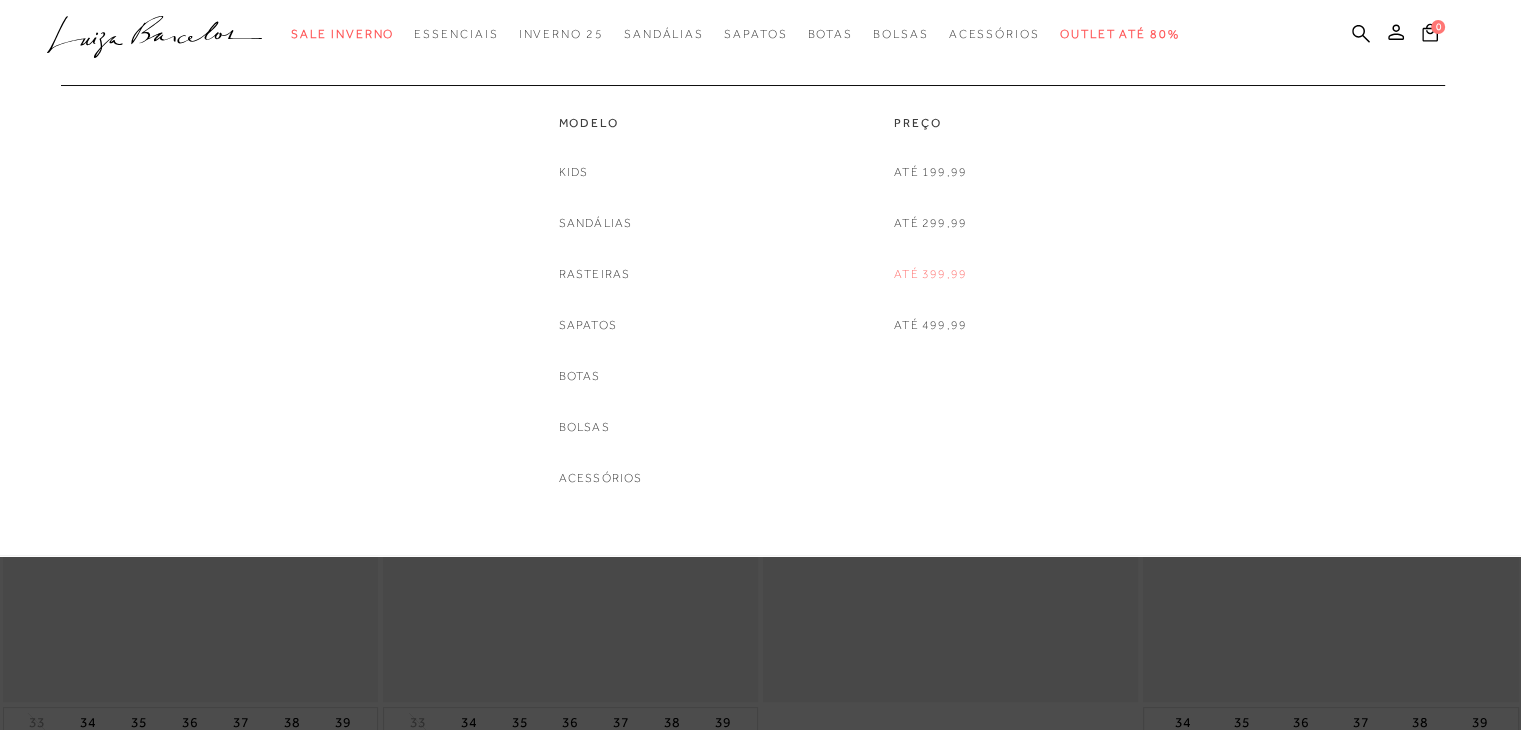 click on "categoryHeader
.a{fill-rule:evenodd;}
Sale Inverno
Modelo
Sapatos
Sandálias
Mules
Bolsas" at bounding box center [745, 35] 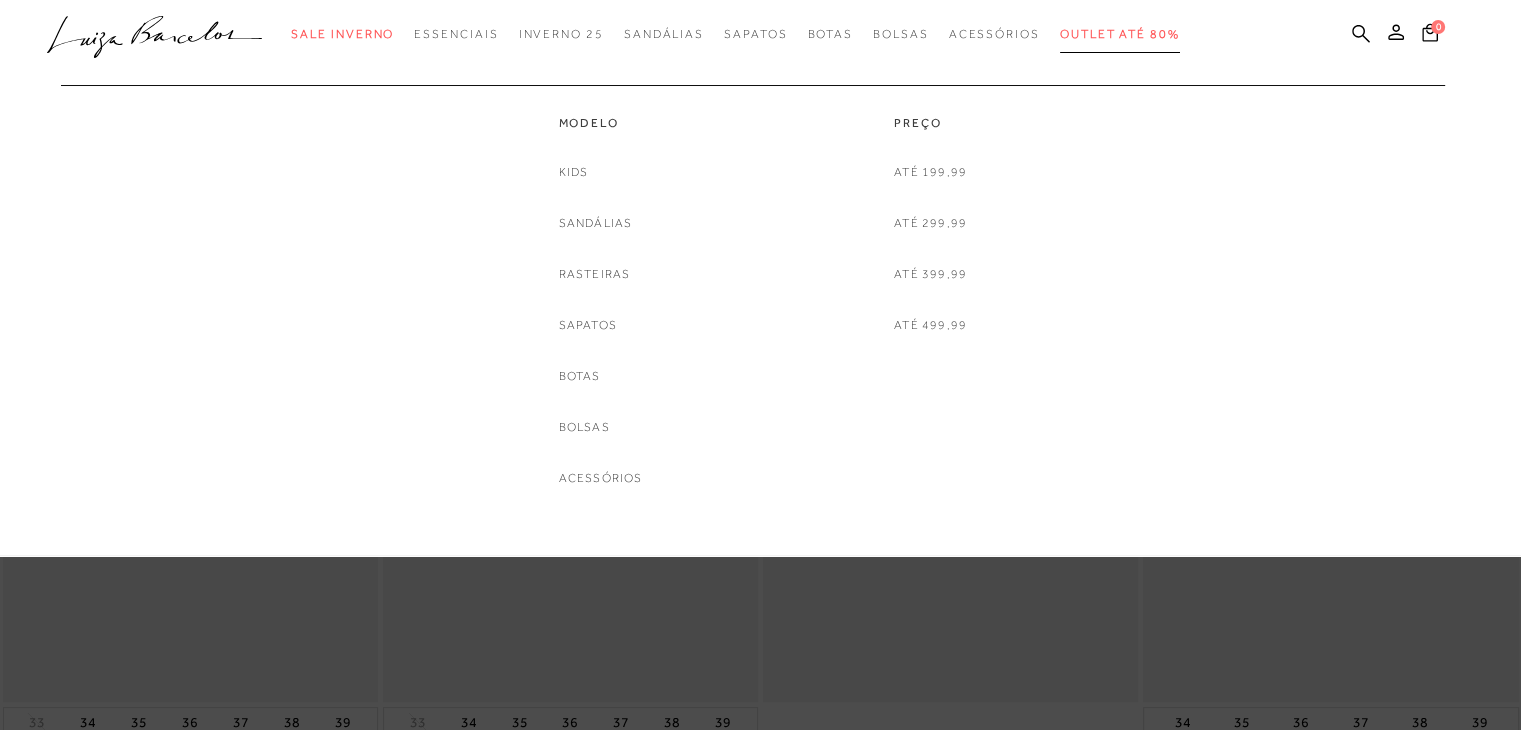 click on "Outlet até 80%" at bounding box center [1120, 34] 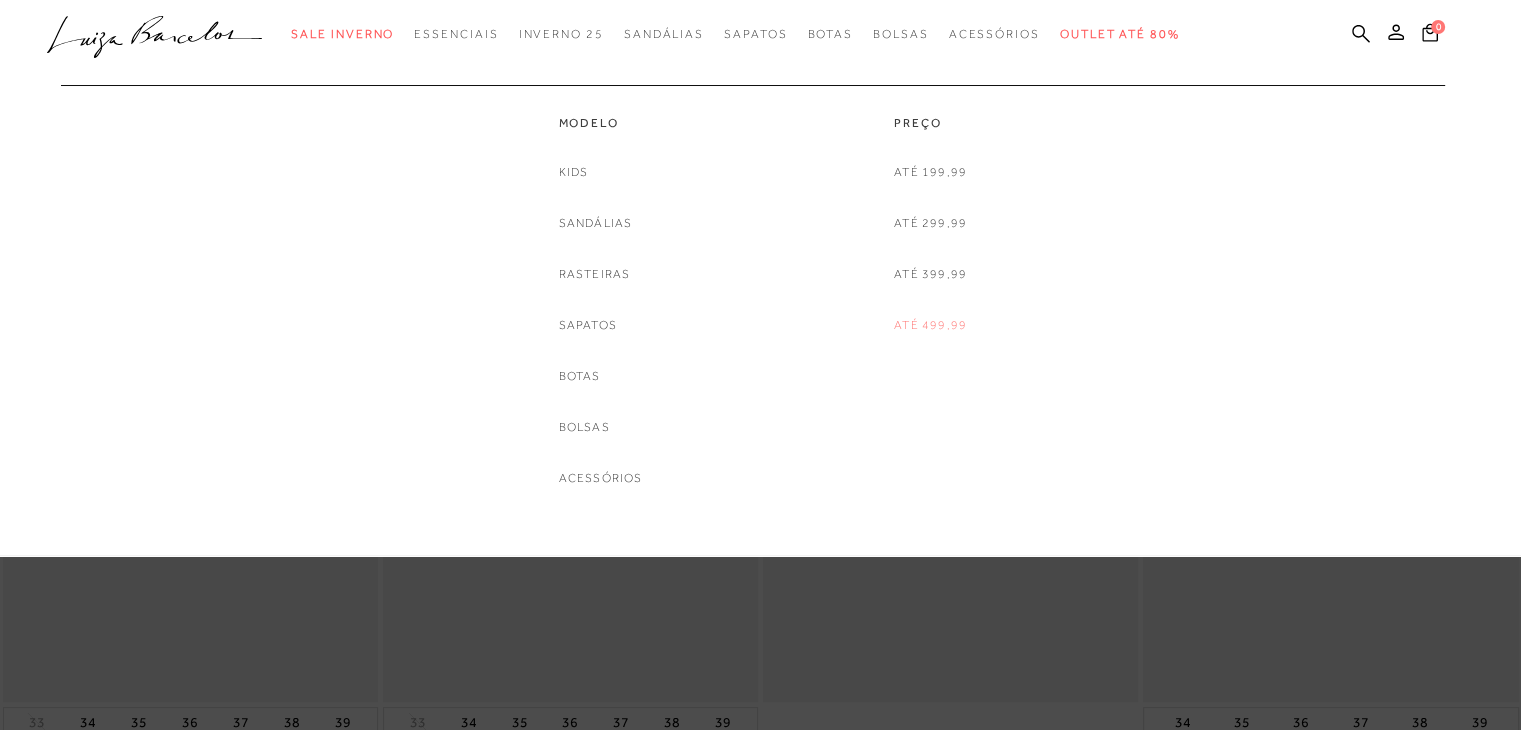click on "Até 499,99" at bounding box center (930, 325) 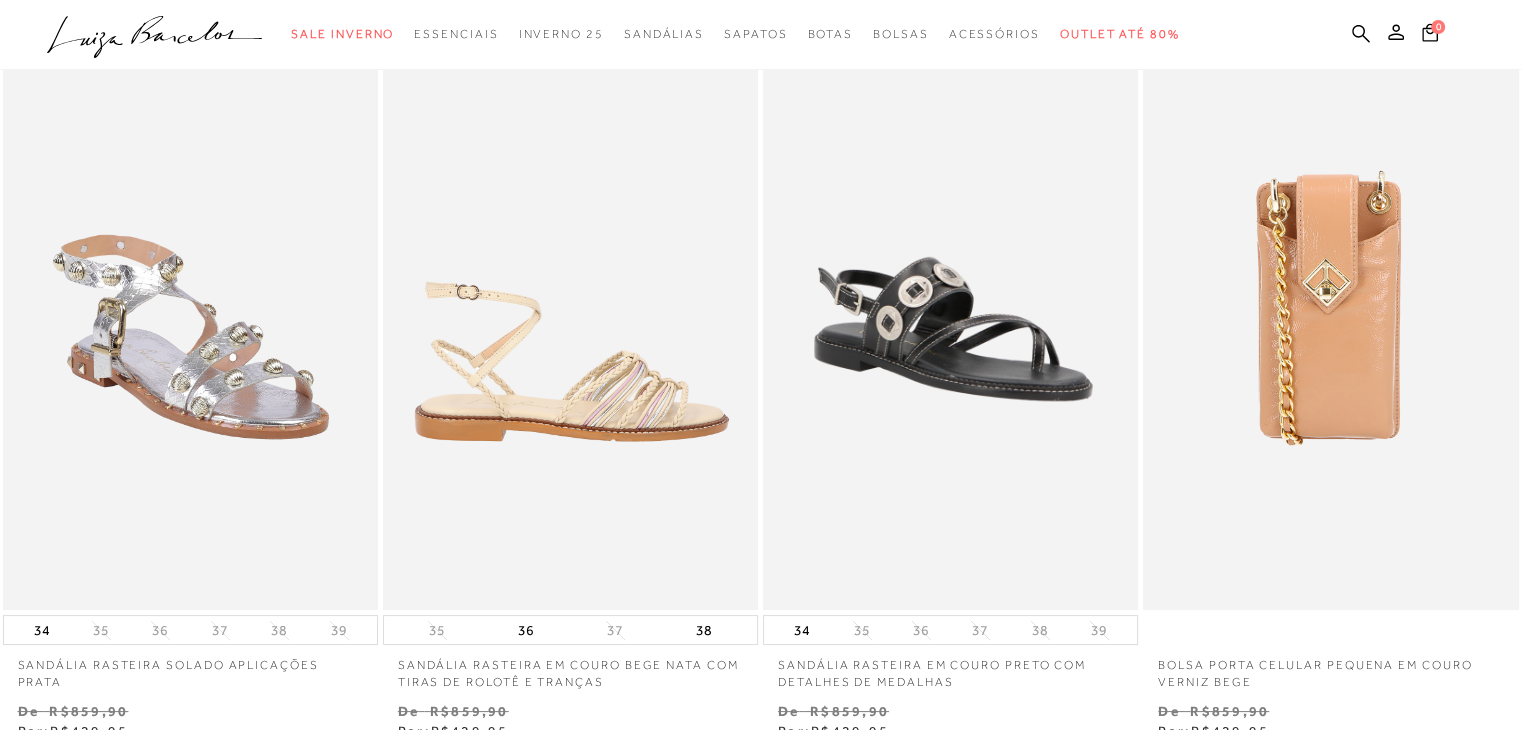 scroll, scrollTop: 0, scrollLeft: 0, axis: both 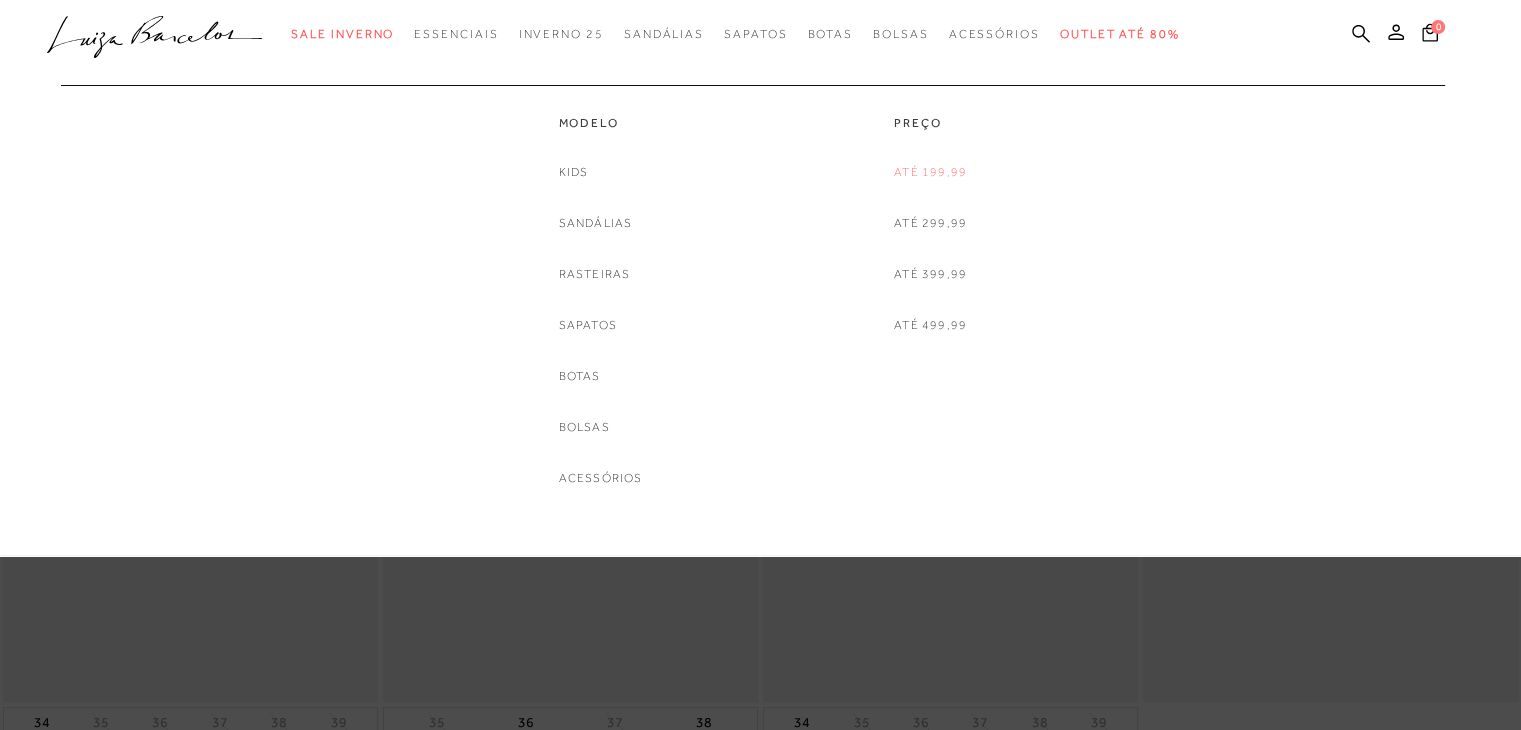 click on "Até 199,99" at bounding box center [930, 172] 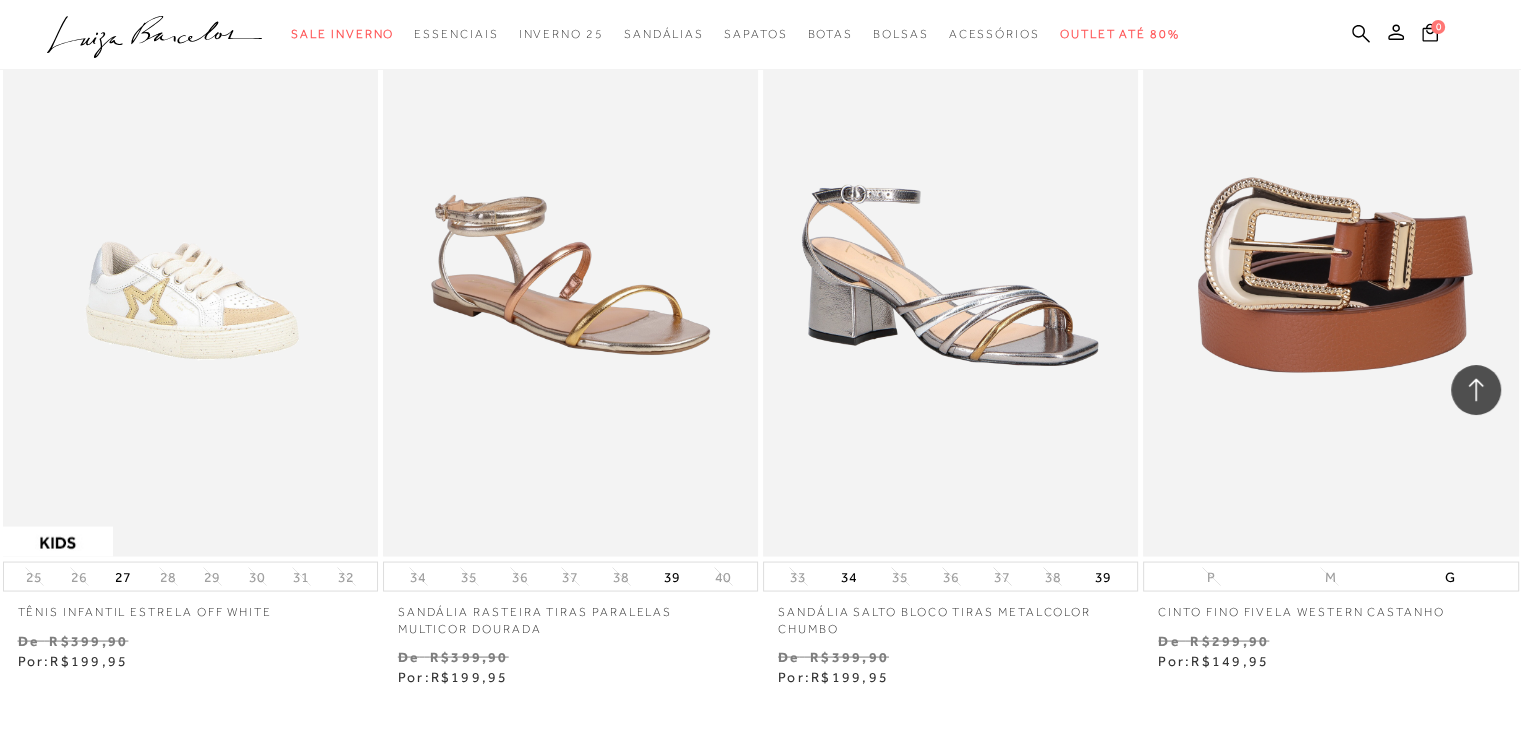 scroll, scrollTop: 4100, scrollLeft: 0, axis: vertical 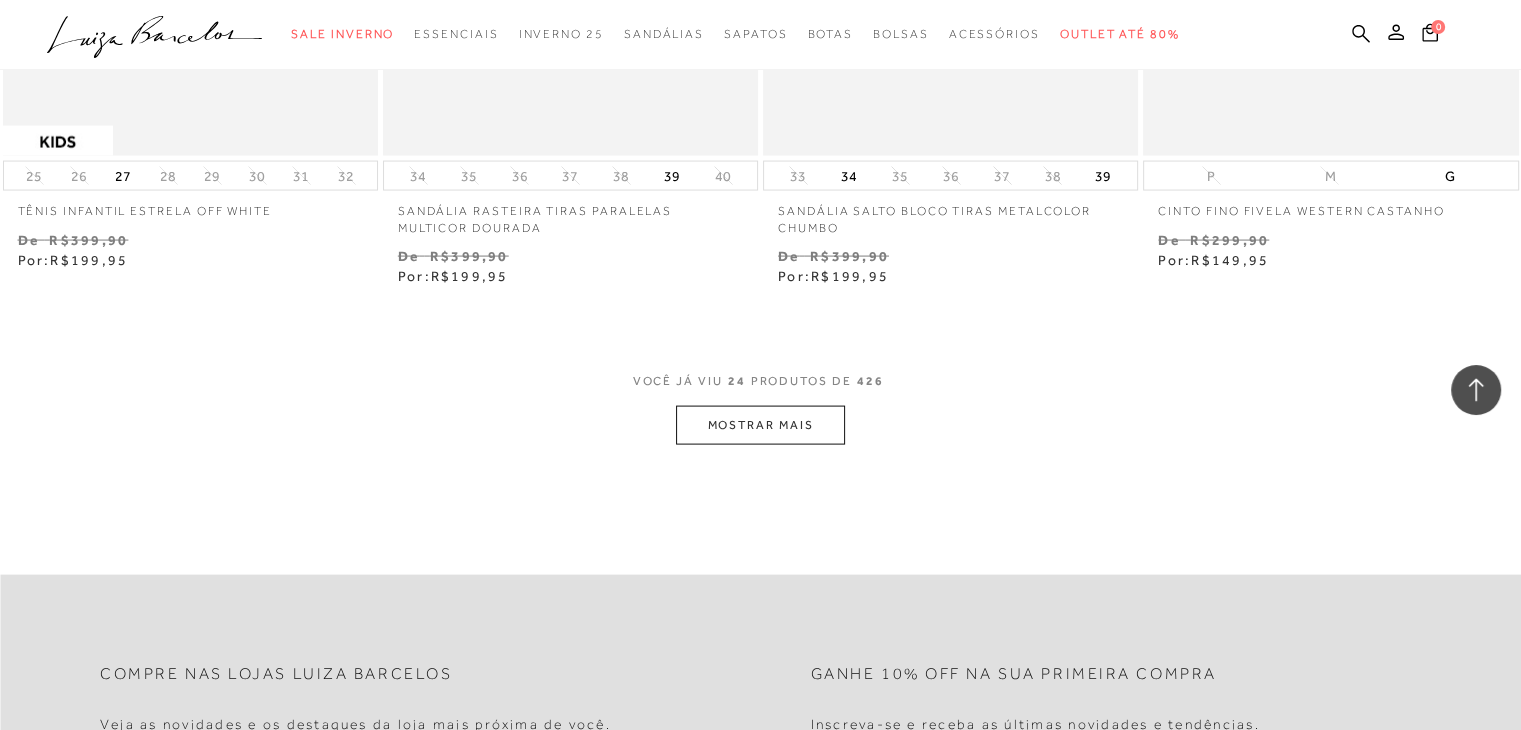 click on "MOSTRAR MAIS" at bounding box center (760, 425) 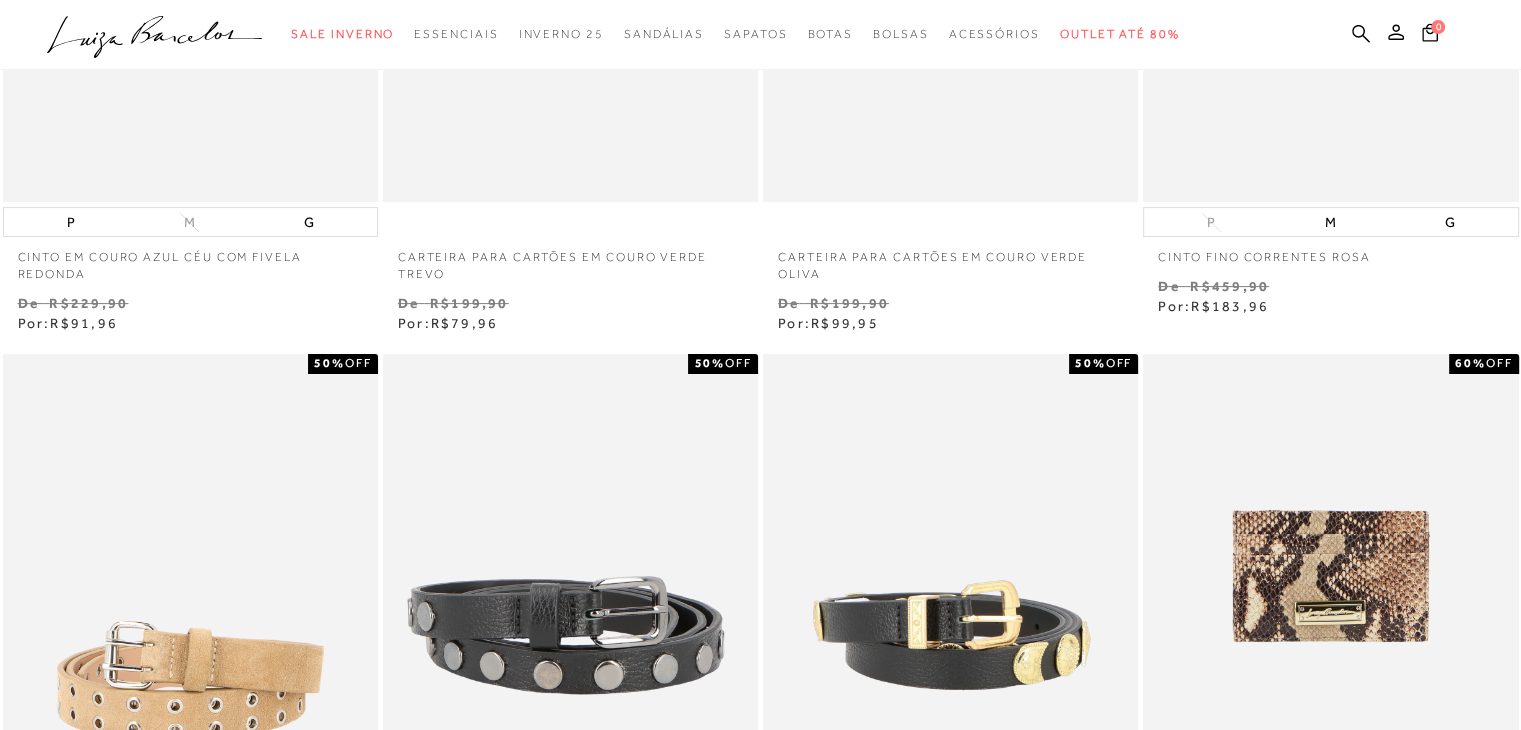 scroll, scrollTop: 0, scrollLeft: 0, axis: both 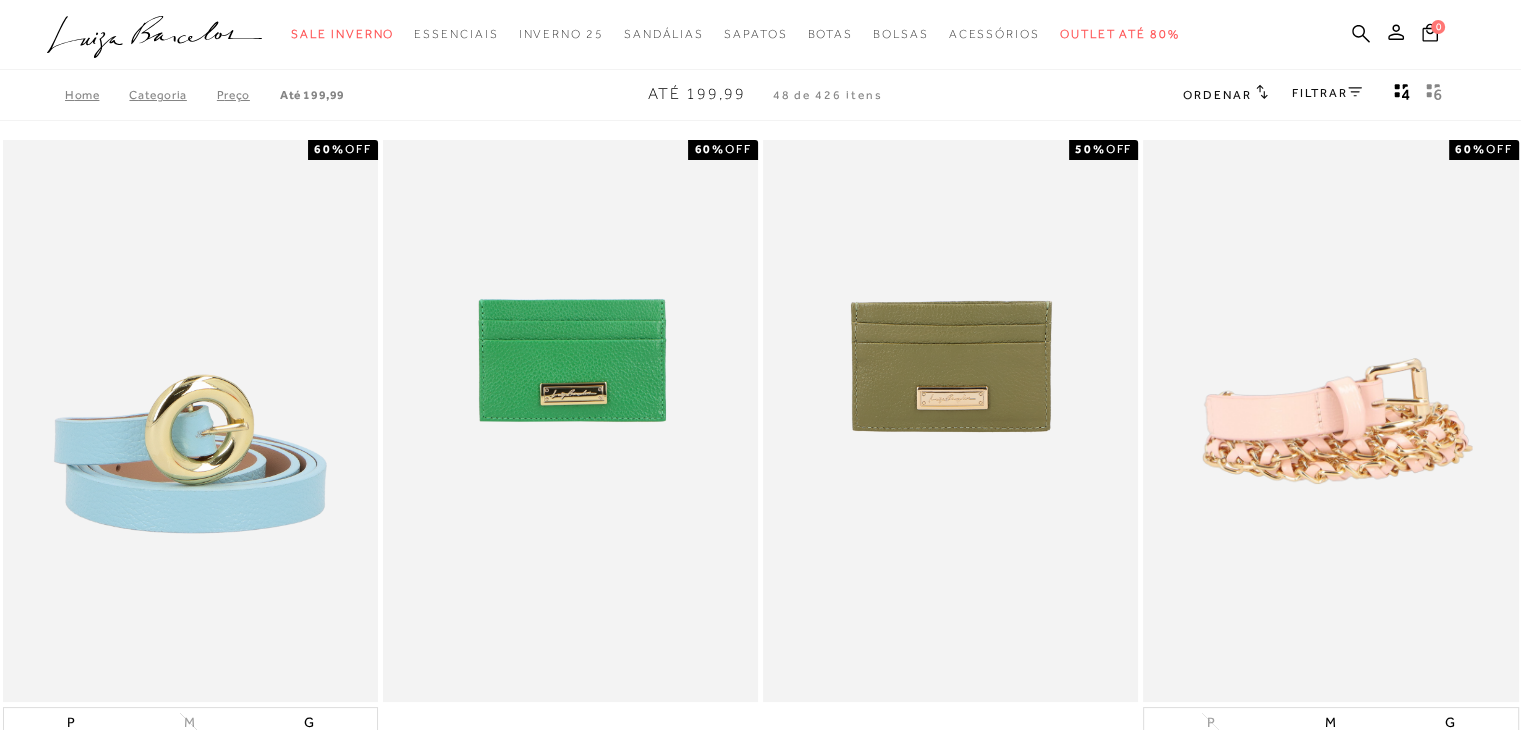 click on "FILTRAR" at bounding box center (1327, 95) 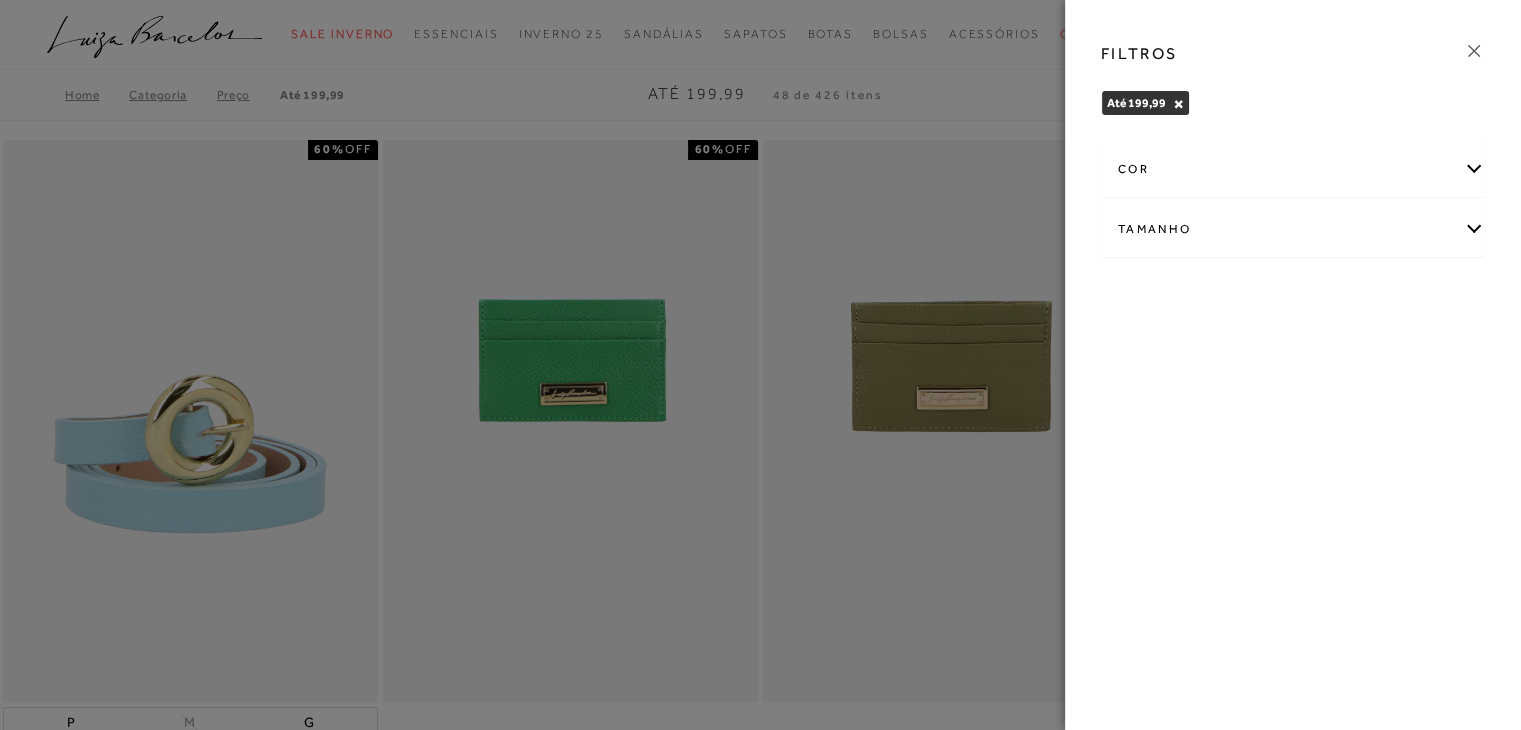 click on "Tamanho" at bounding box center (1293, 229) 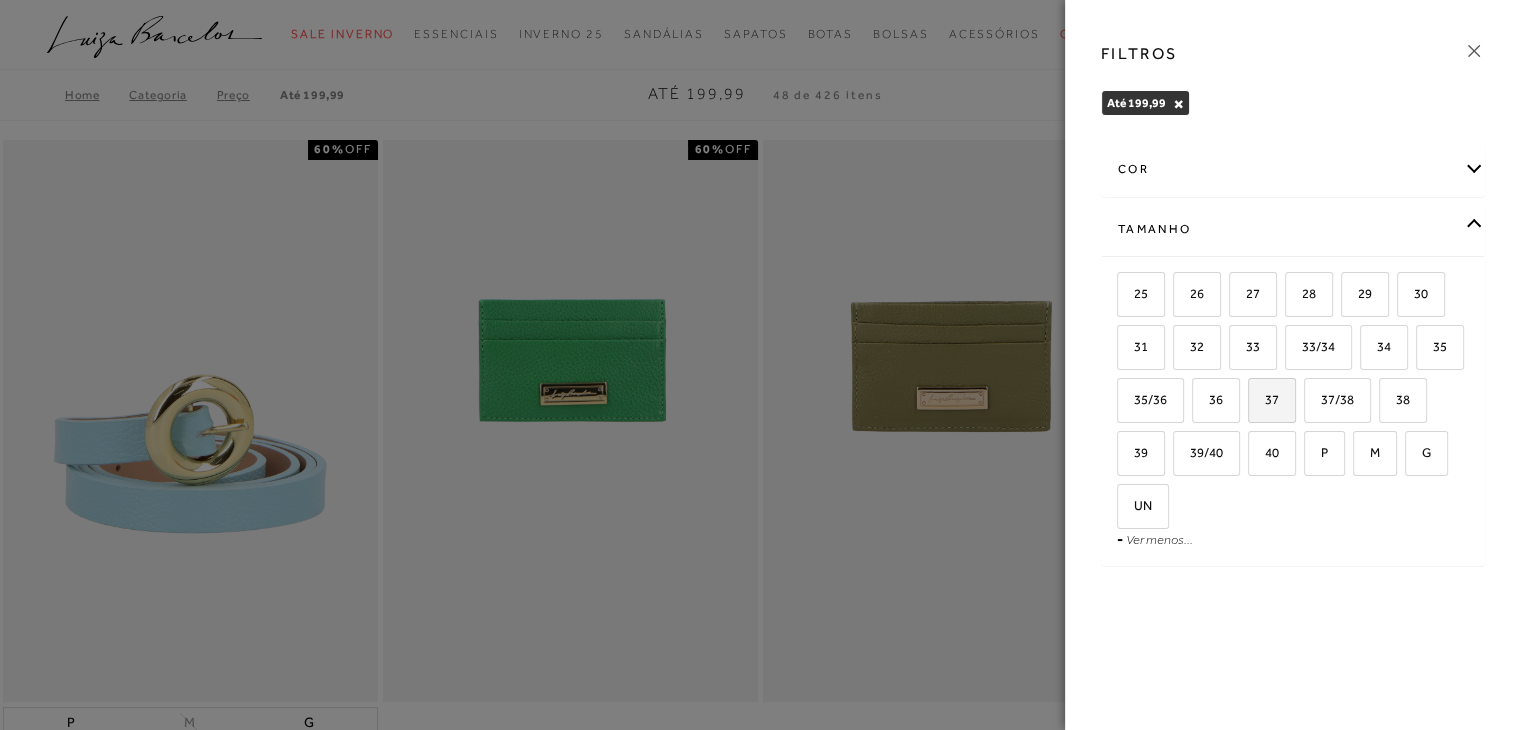 click on "37" at bounding box center (1272, 400) 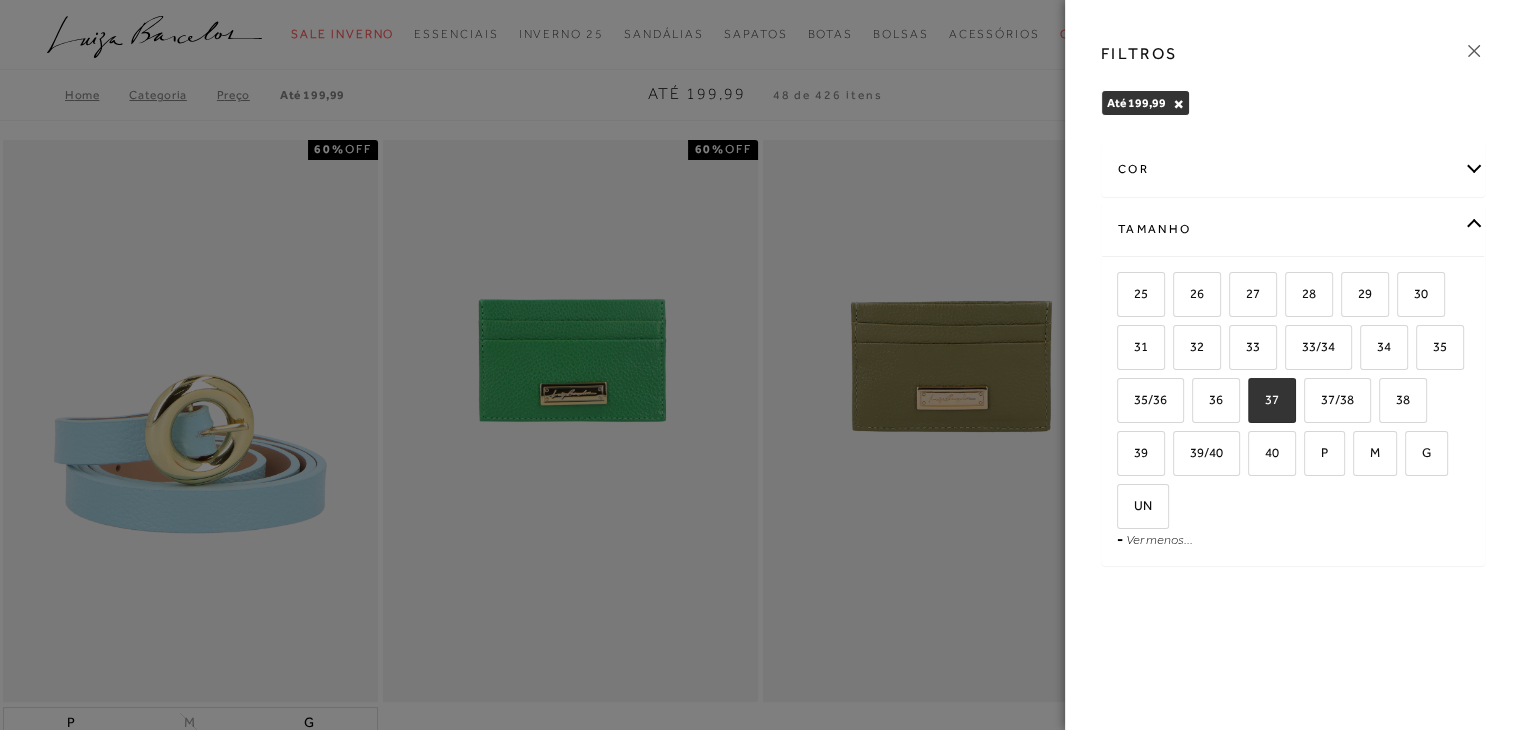 checkbox on "true" 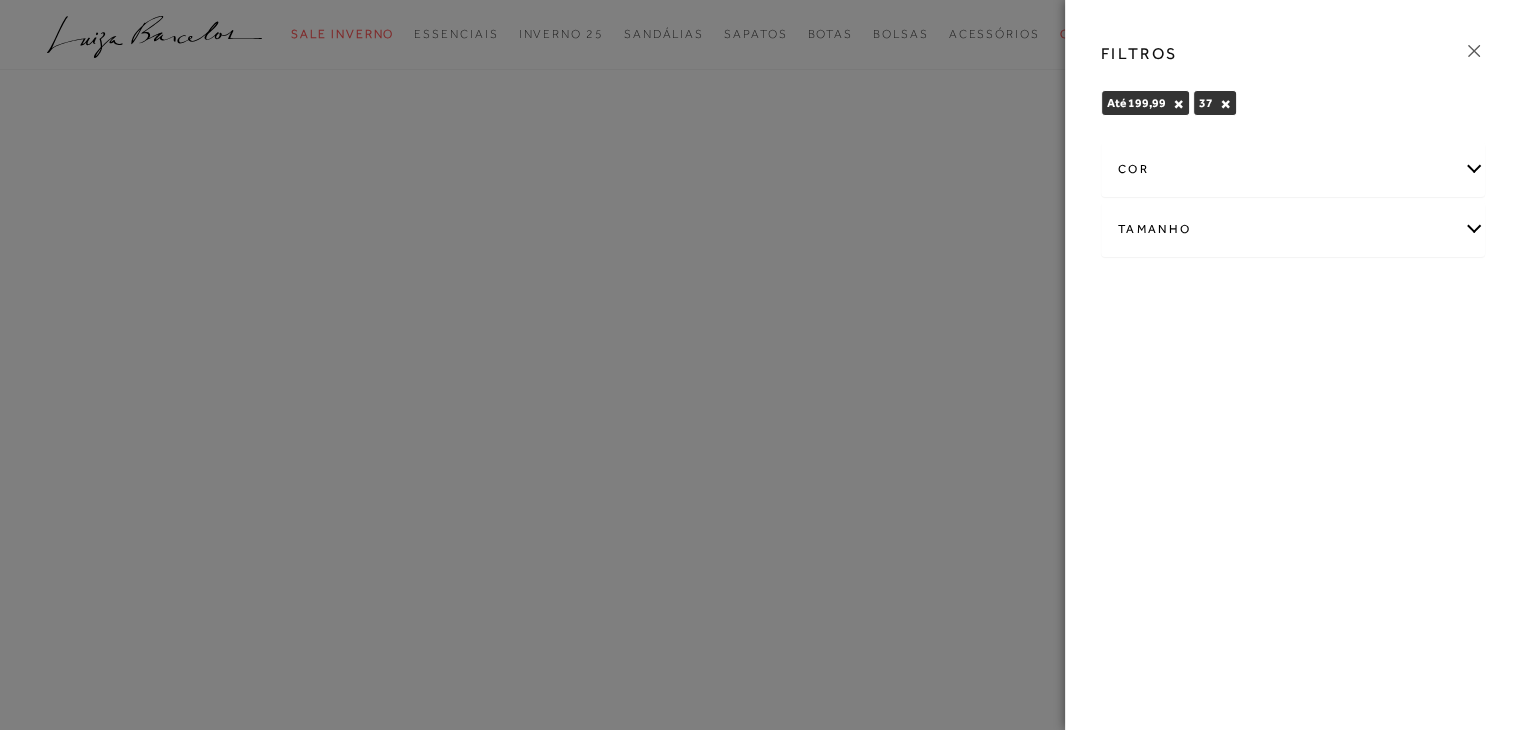 scroll, scrollTop: 0, scrollLeft: 0, axis: both 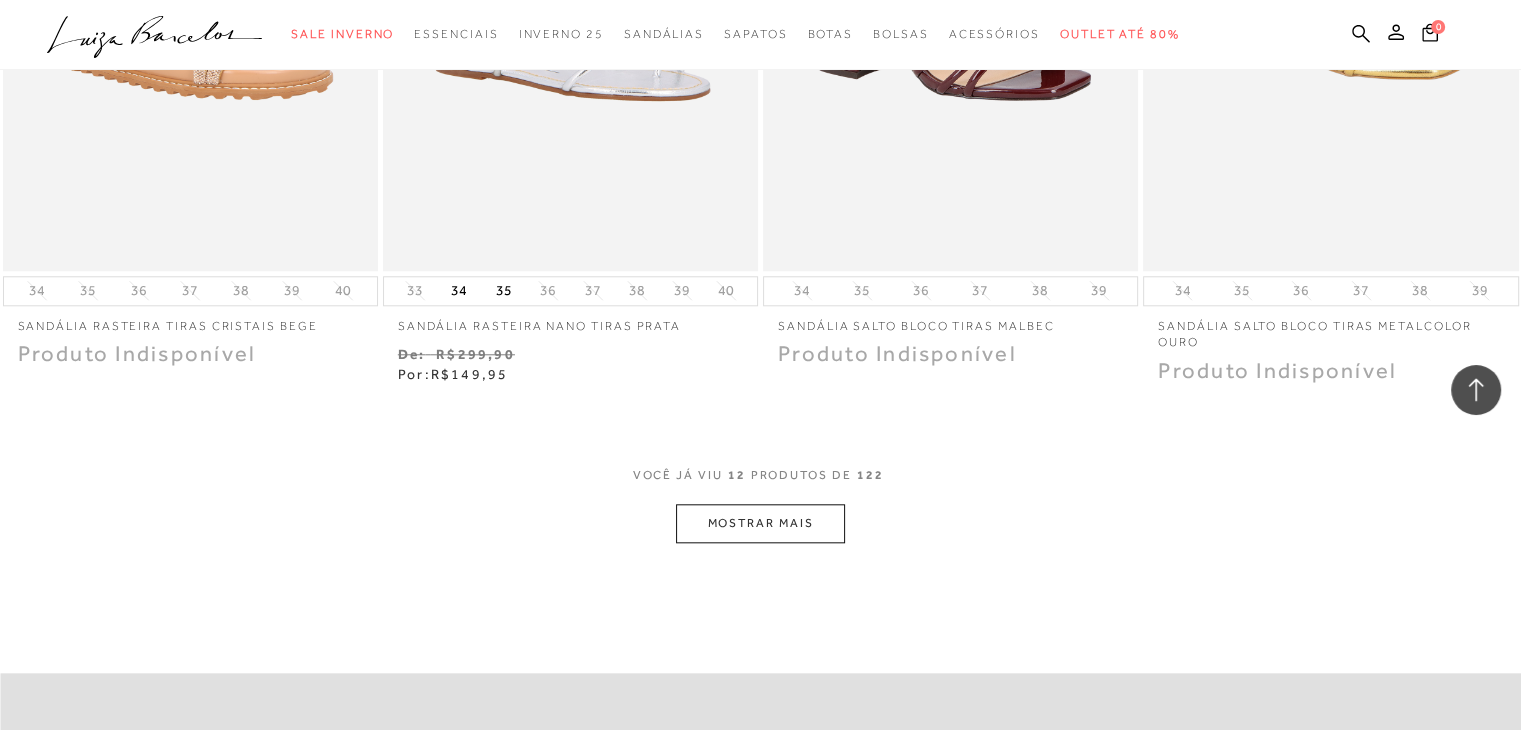 click on "MOSTRAR MAIS" at bounding box center [760, 523] 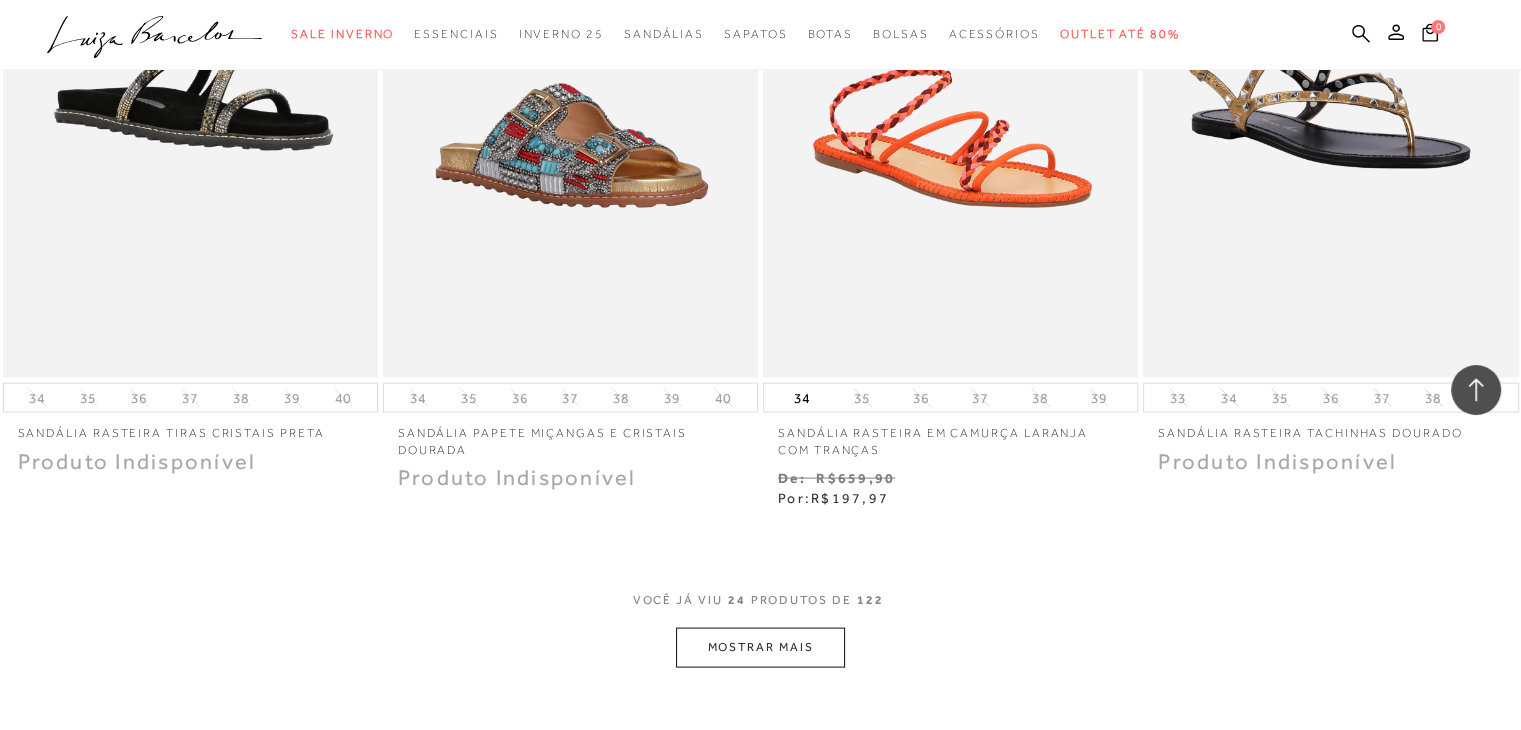 scroll, scrollTop: 4100, scrollLeft: 0, axis: vertical 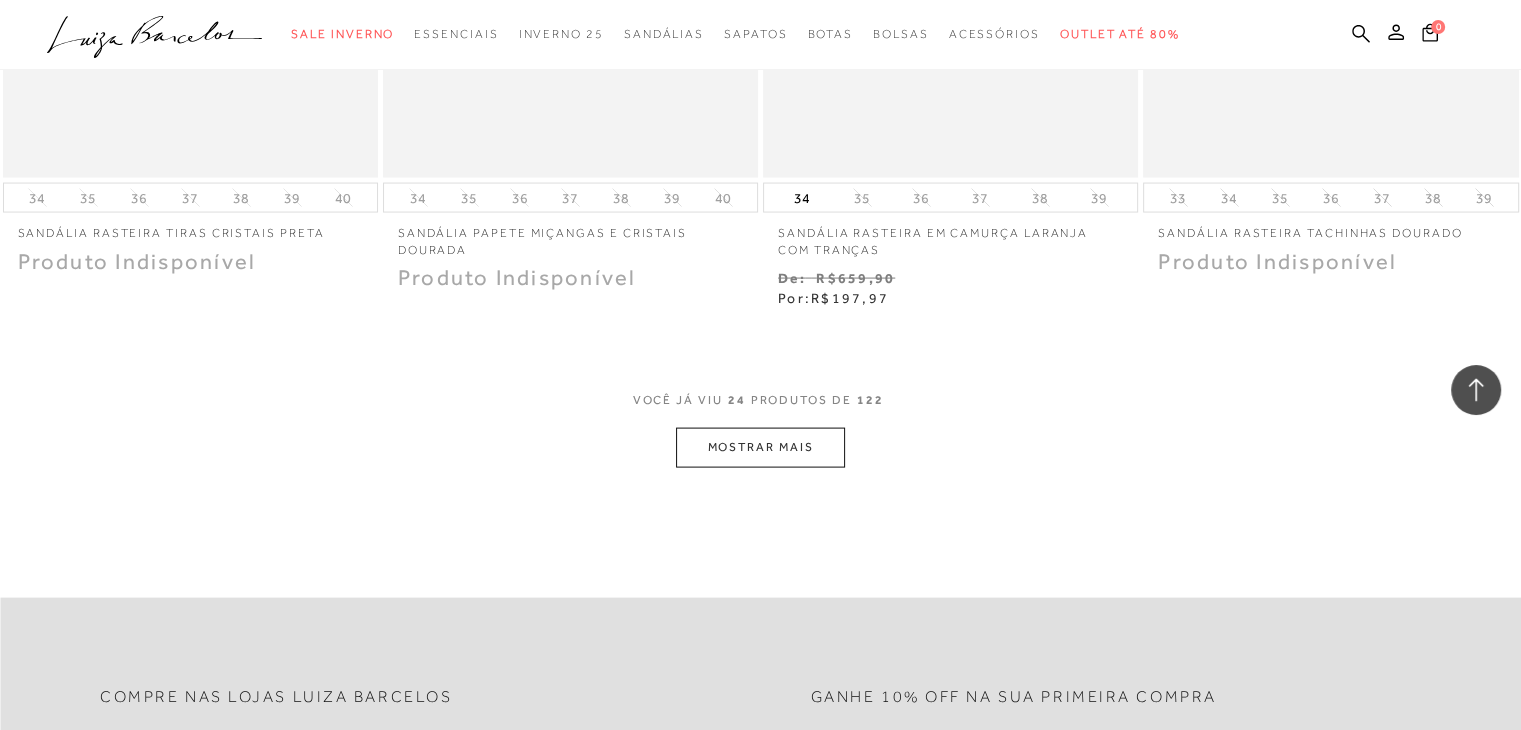 click on "MOSTRAR MAIS" at bounding box center (760, 447) 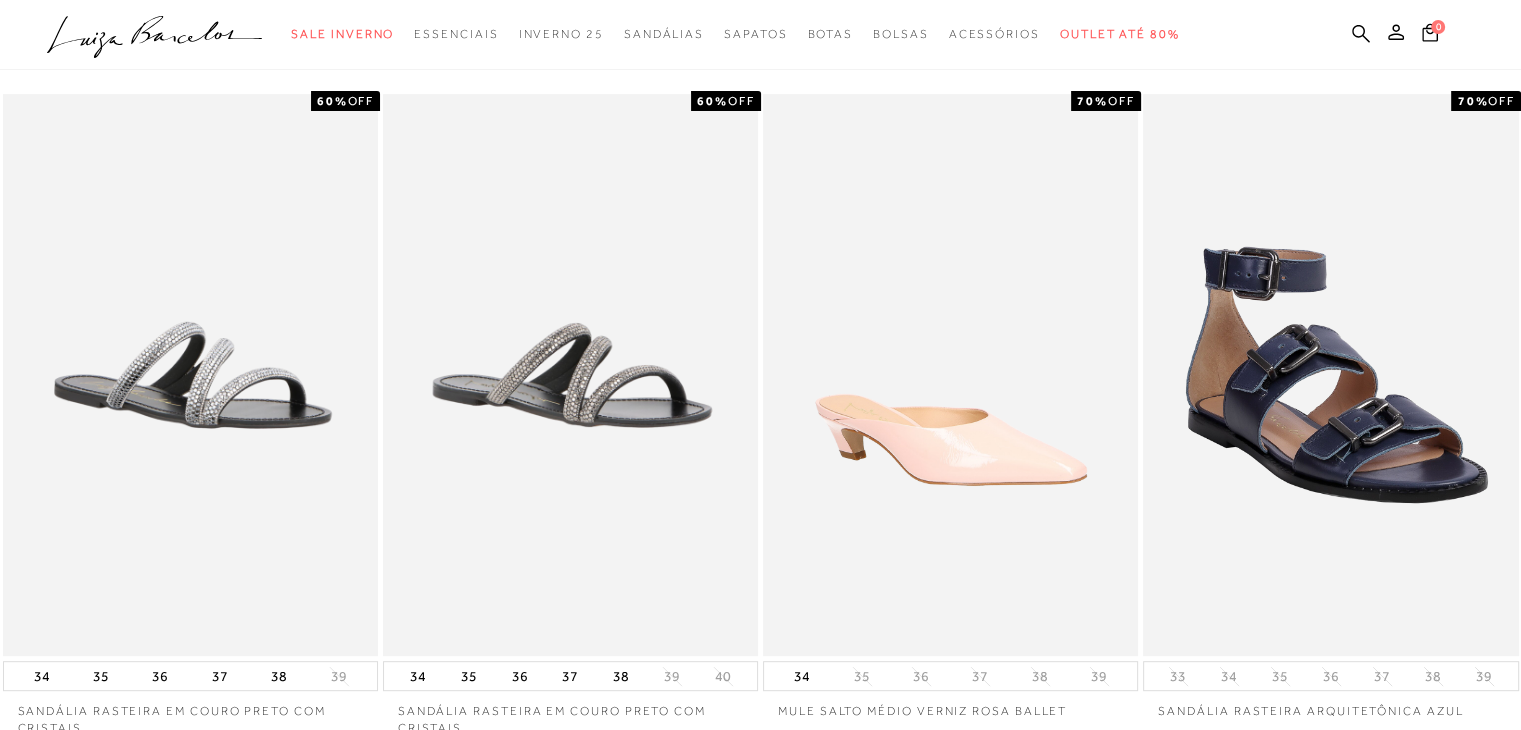 scroll, scrollTop: 0, scrollLeft: 0, axis: both 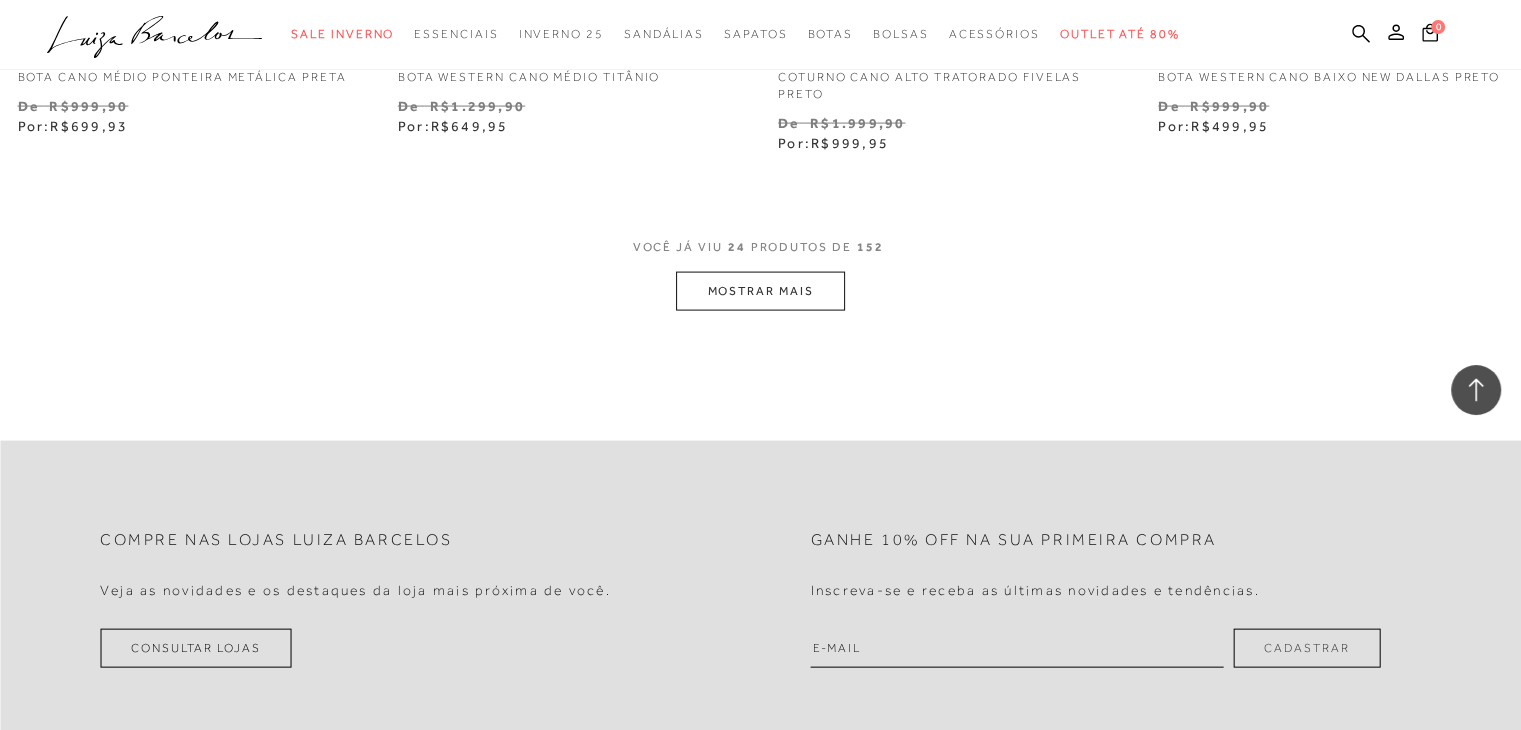 click on "MOSTRAR MAIS" at bounding box center (760, 291) 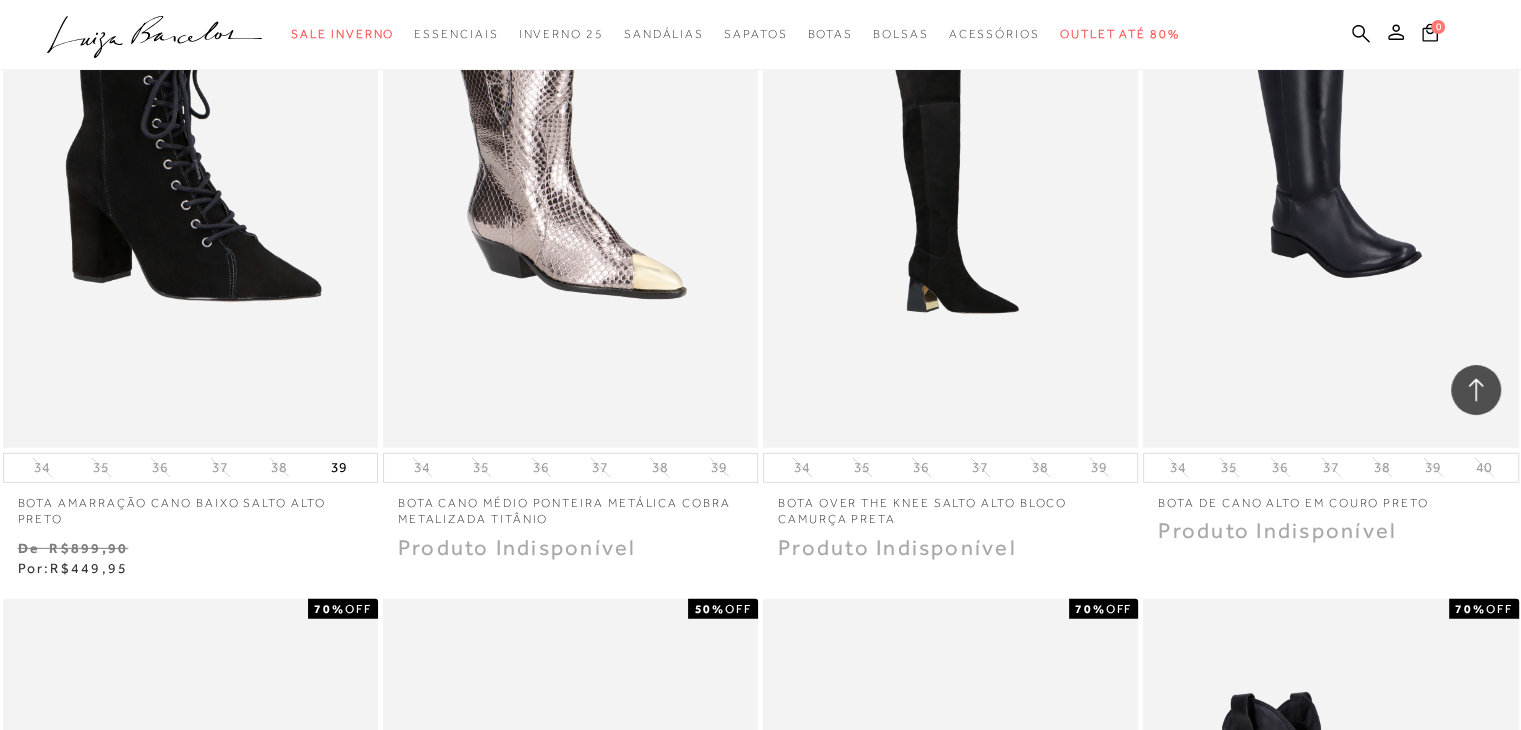 scroll, scrollTop: 6100, scrollLeft: 0, axis: vertical 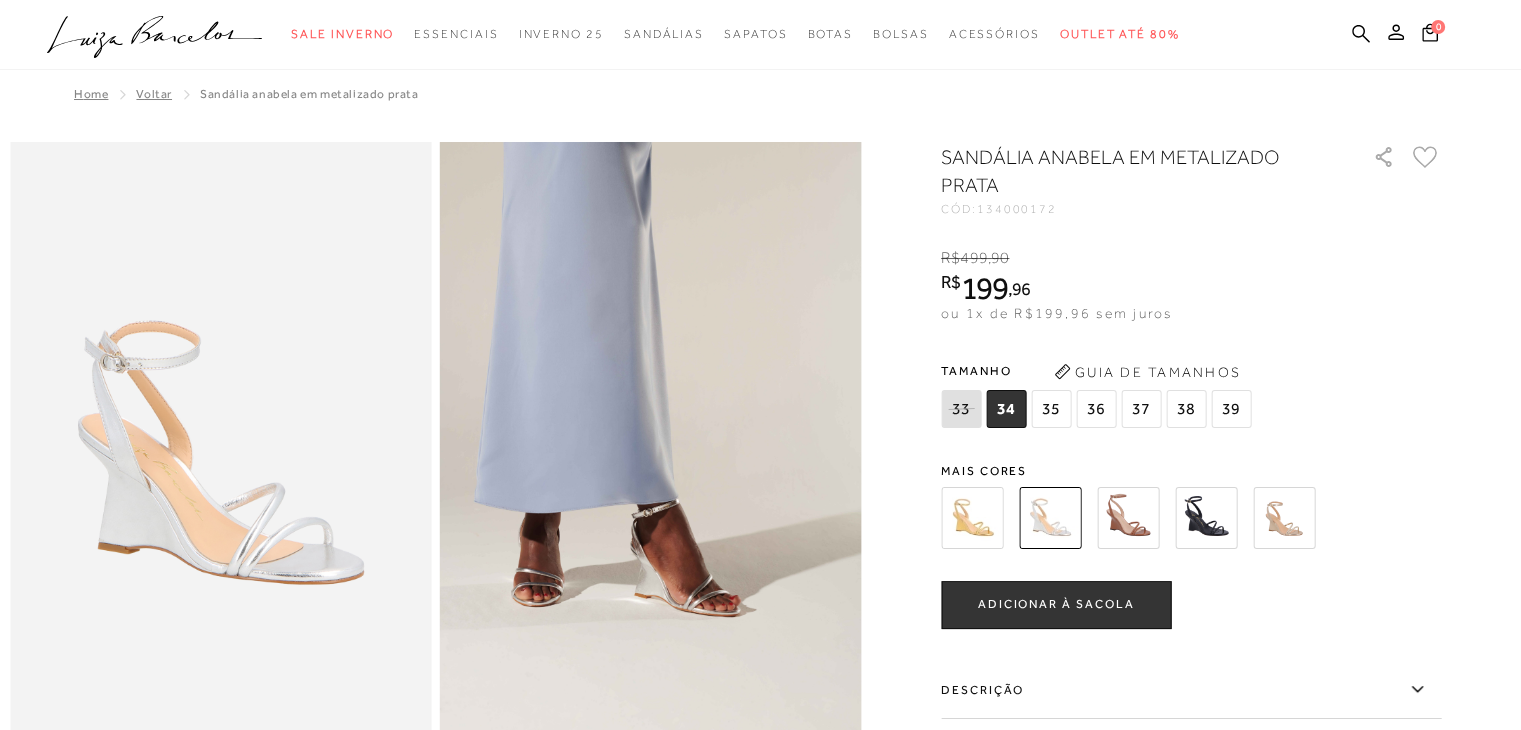 click at bounding box center (972, 518) 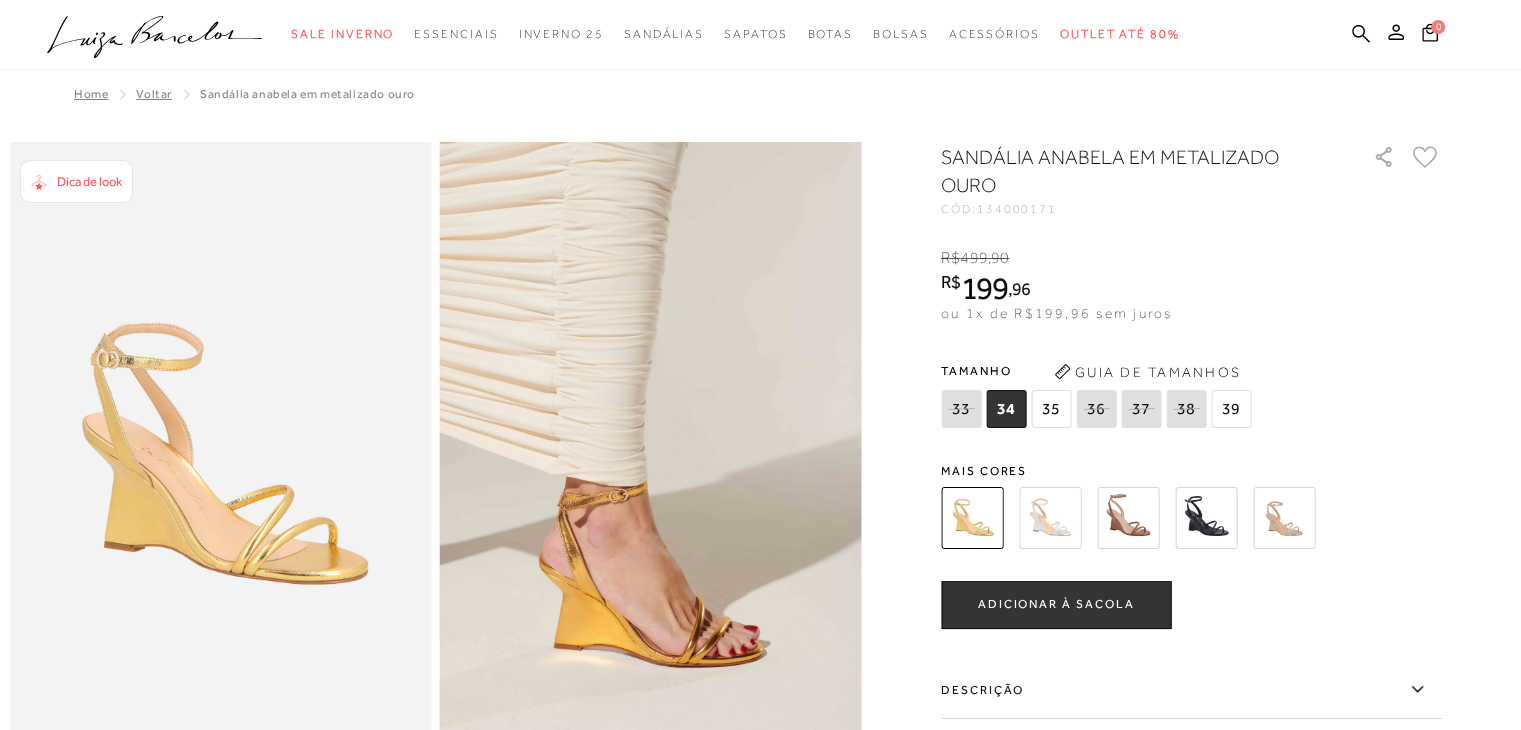 click at bounding box center (1128, 518) 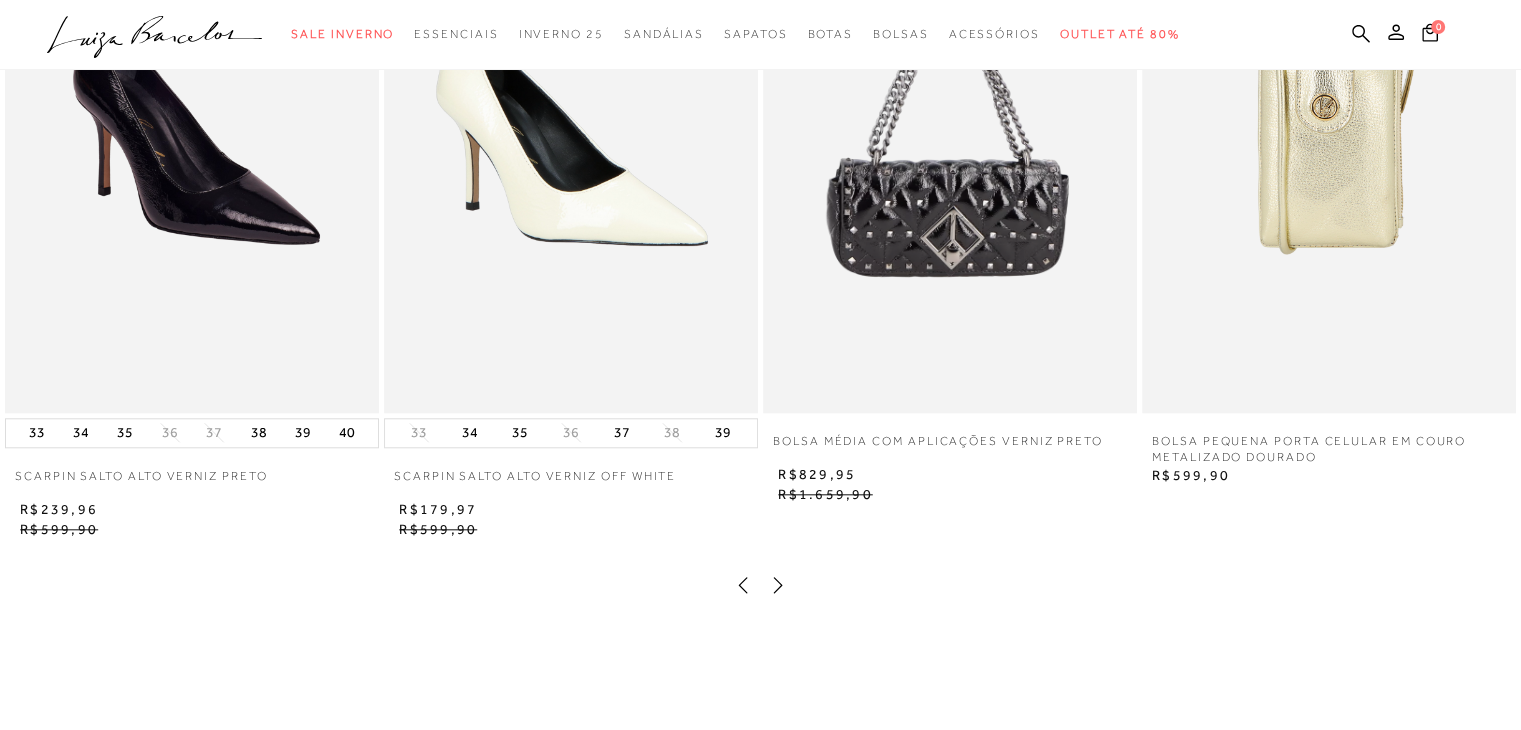 scroll, scrollTop: 1800, scrollLeft: 0, axis: vertical 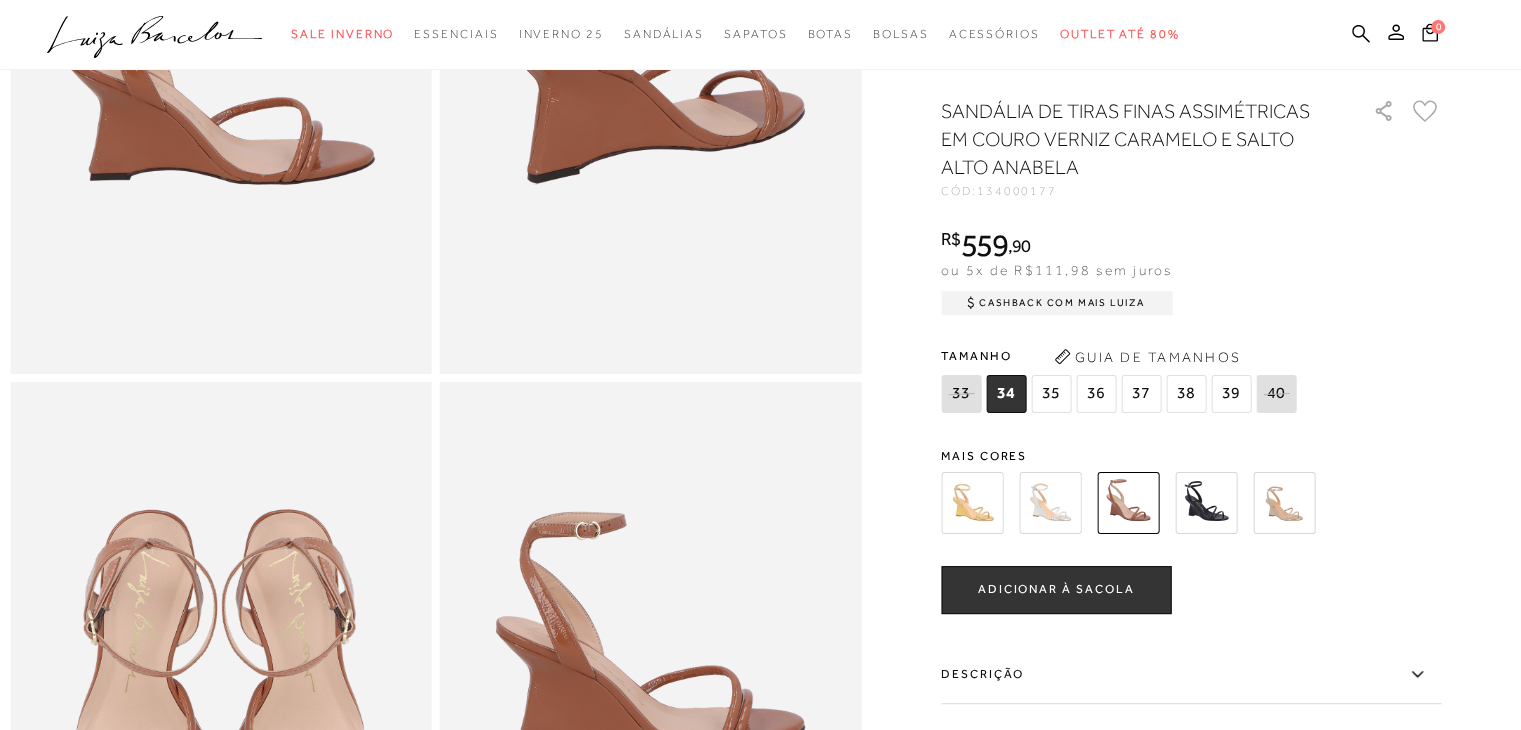 click at bounding box center [1206, 502] 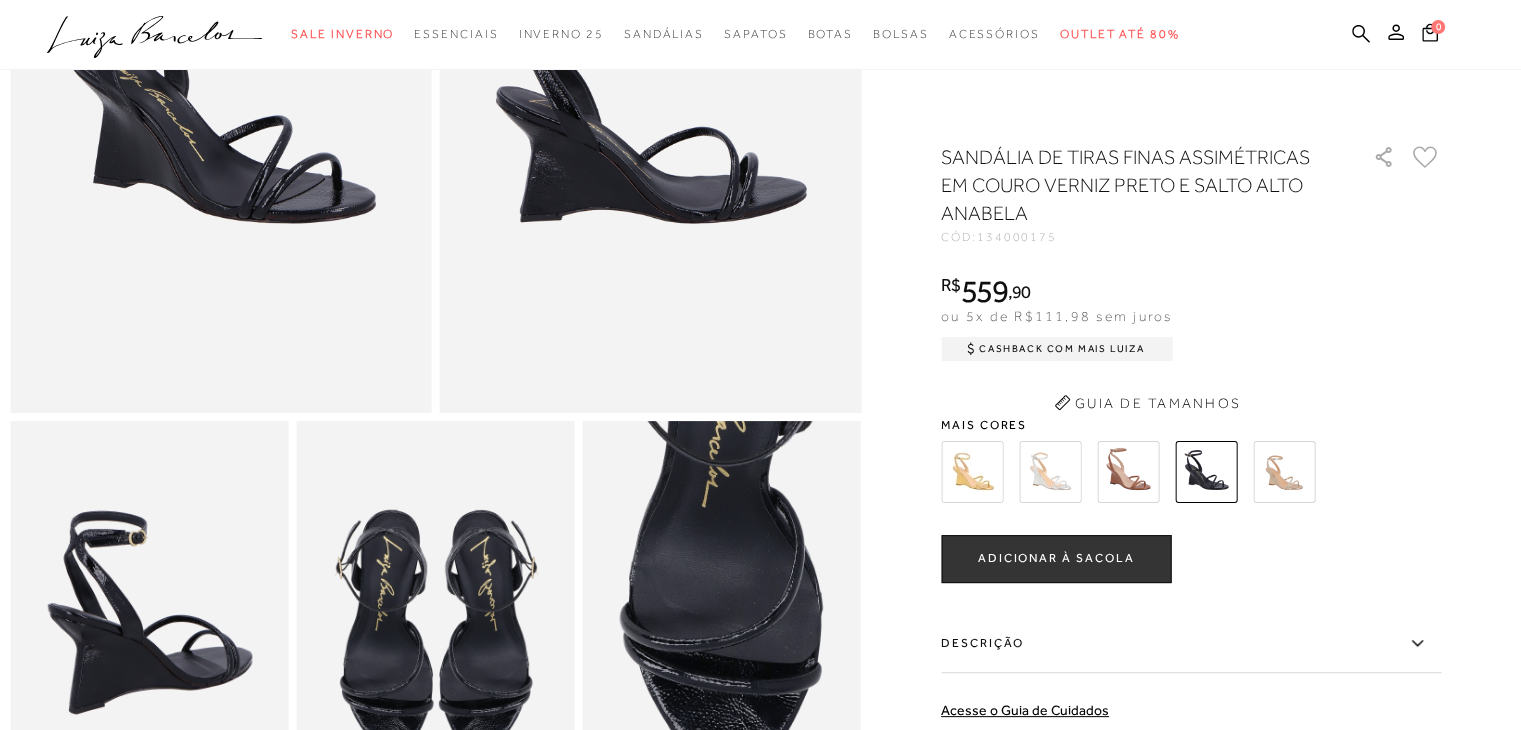 scroll, scrollTop: 0, scrollLeft: 0, axis: both 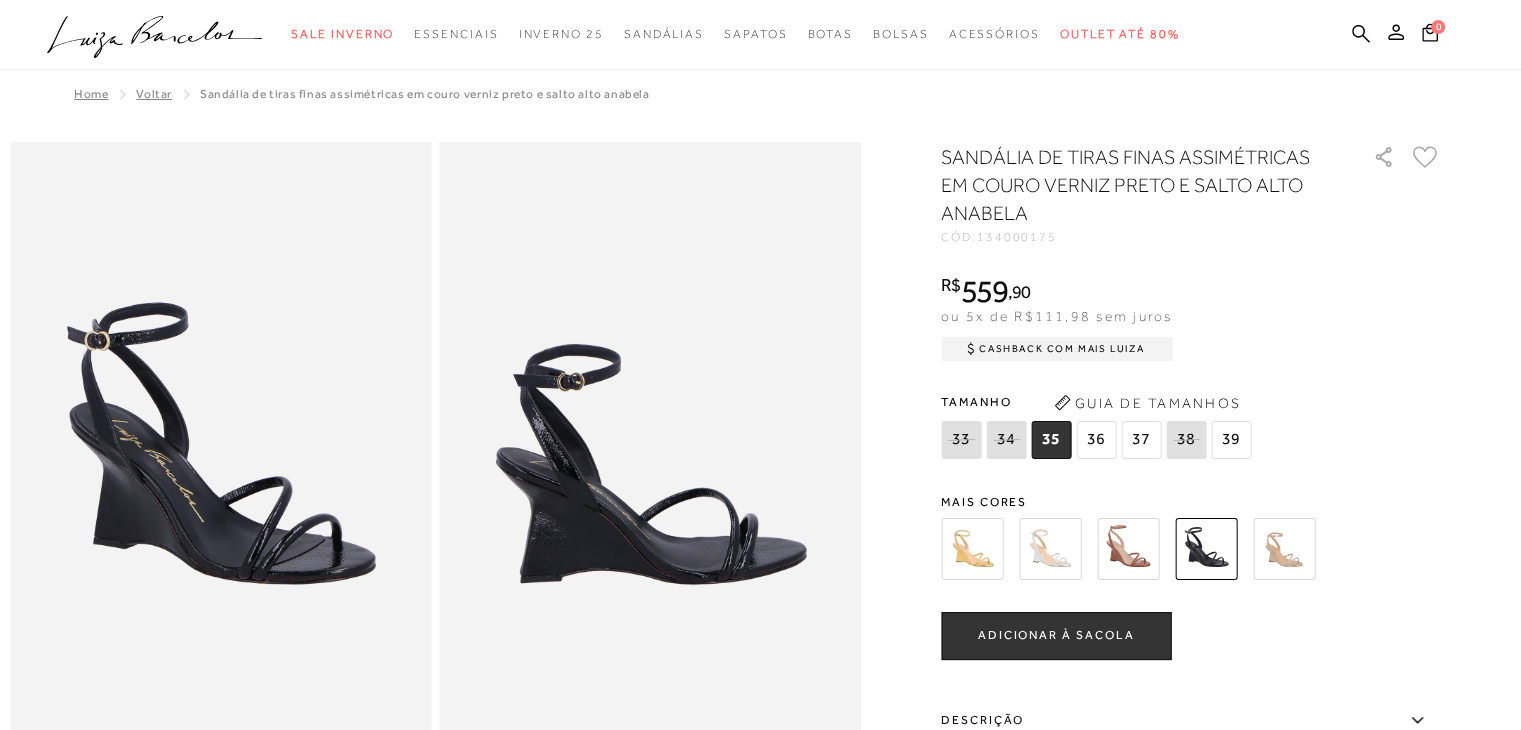 click at bounding box center [1284, 549] 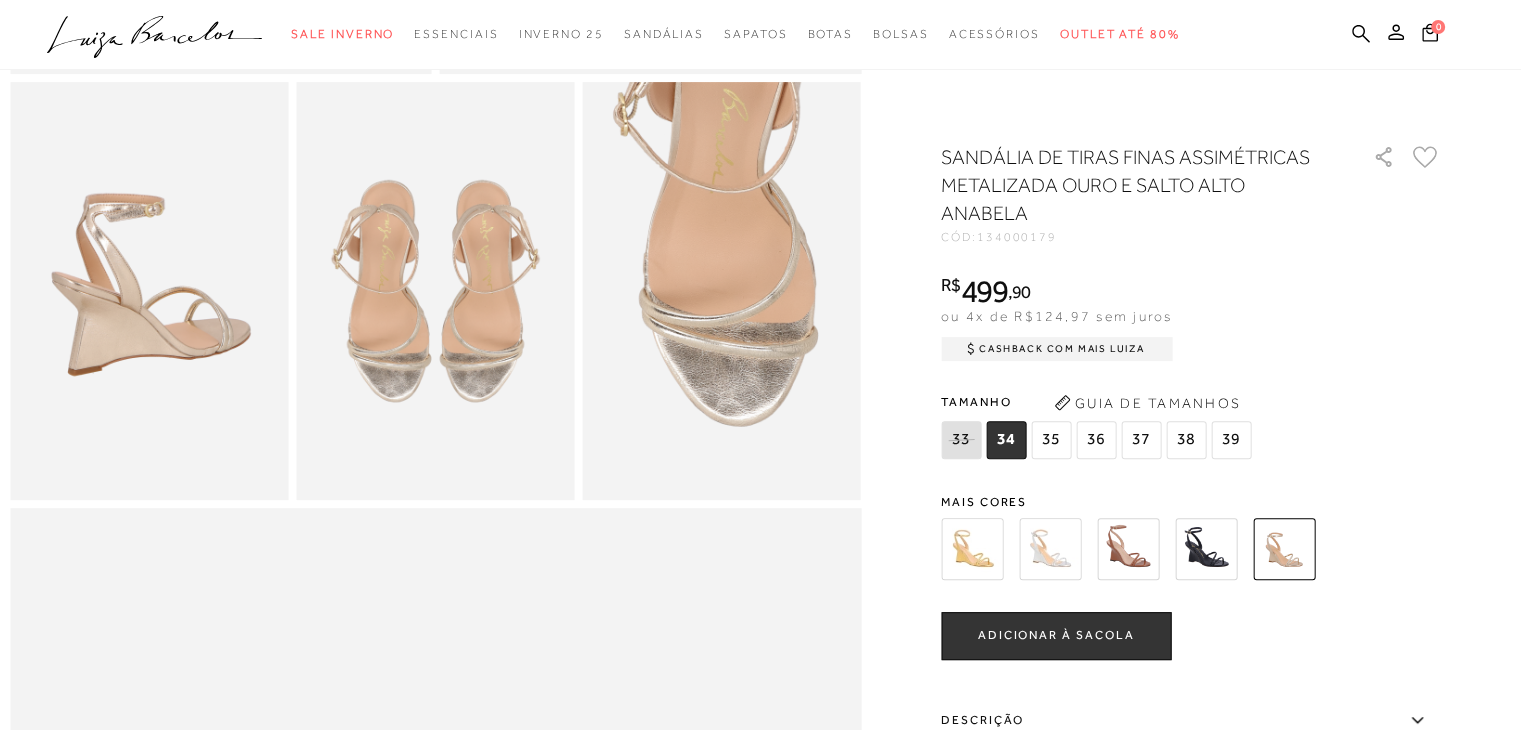 scroll, scrollTop: 200, scrollLeft: 0, axis: vertical 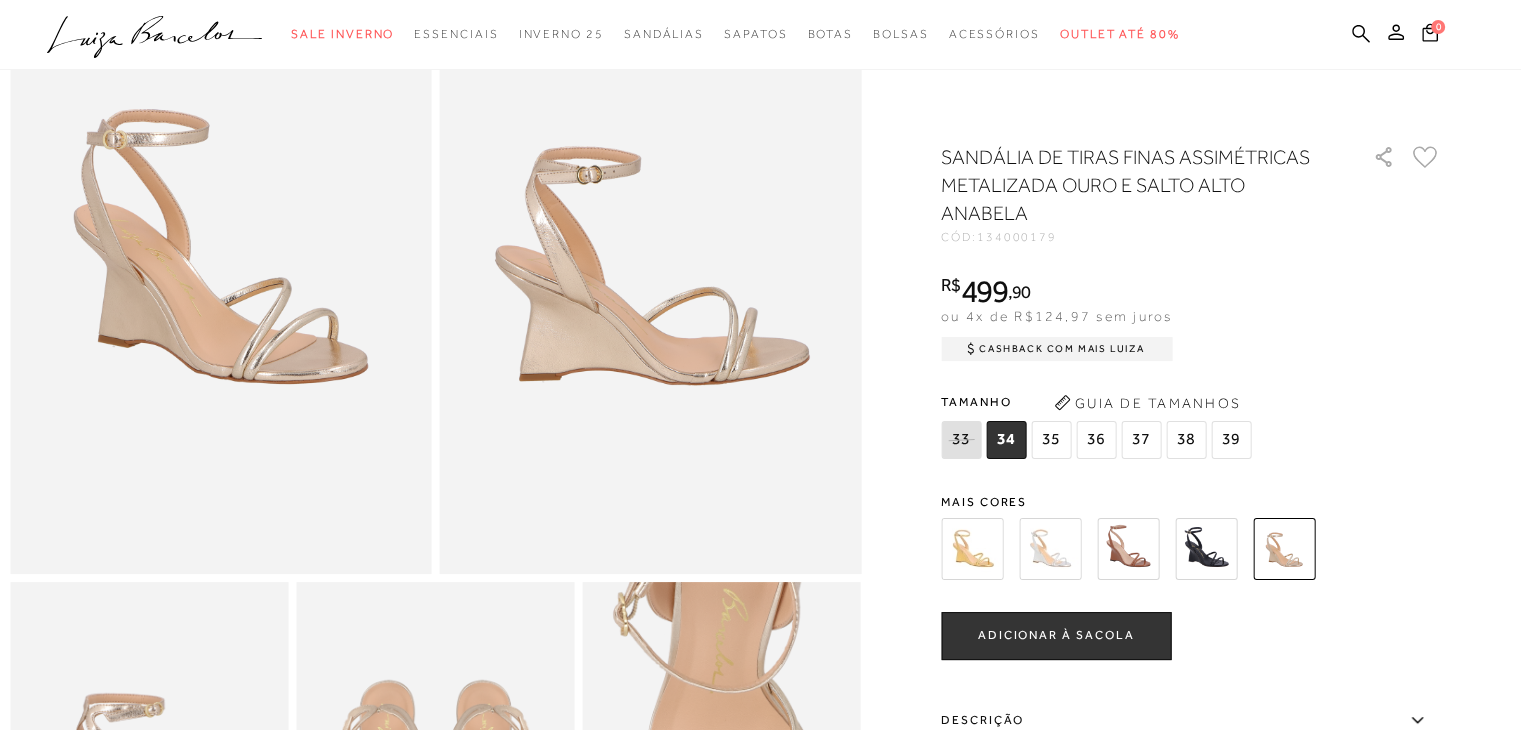 click at bounding box center [1050, 549] 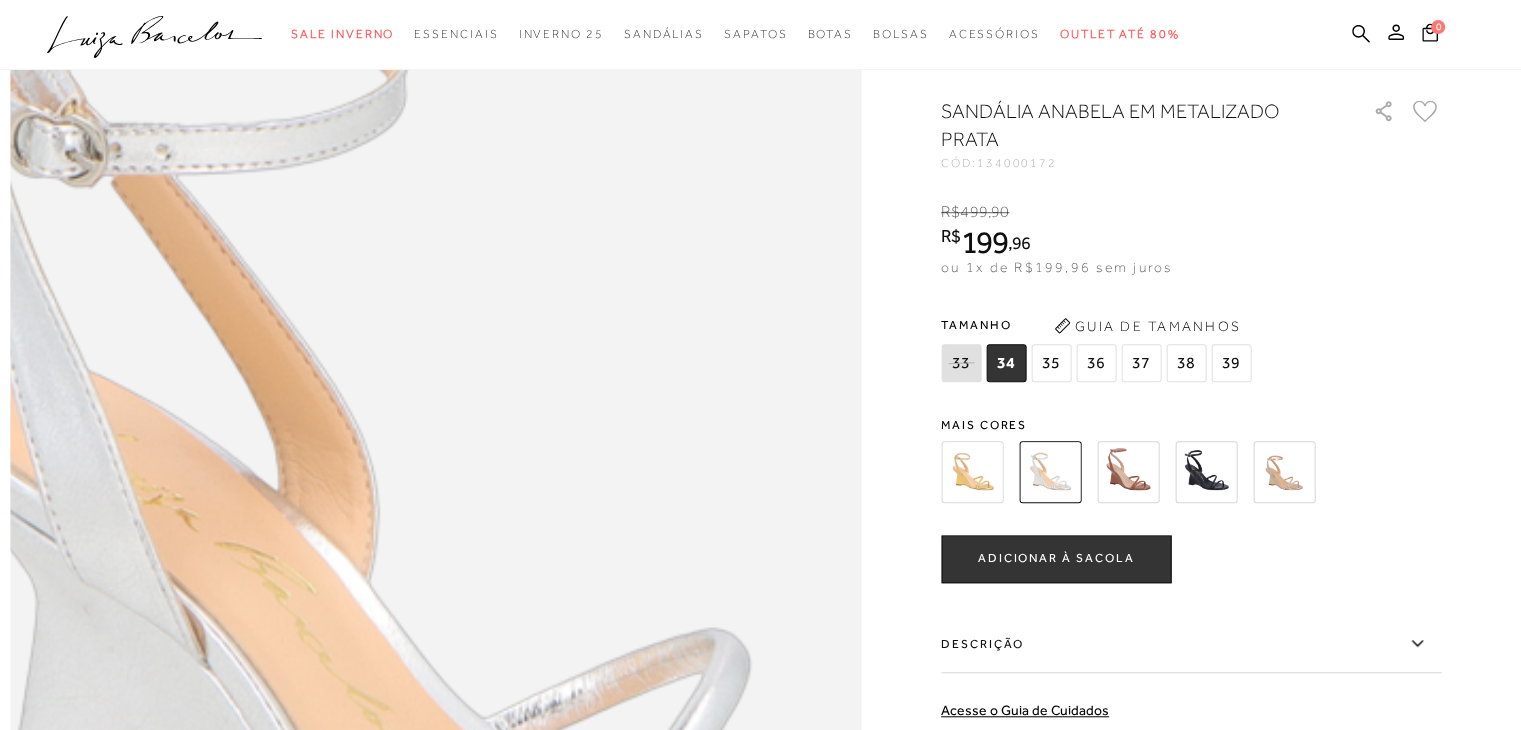 scroll, scrollTop: 1900, scrollLeft: 0, axis: vertical 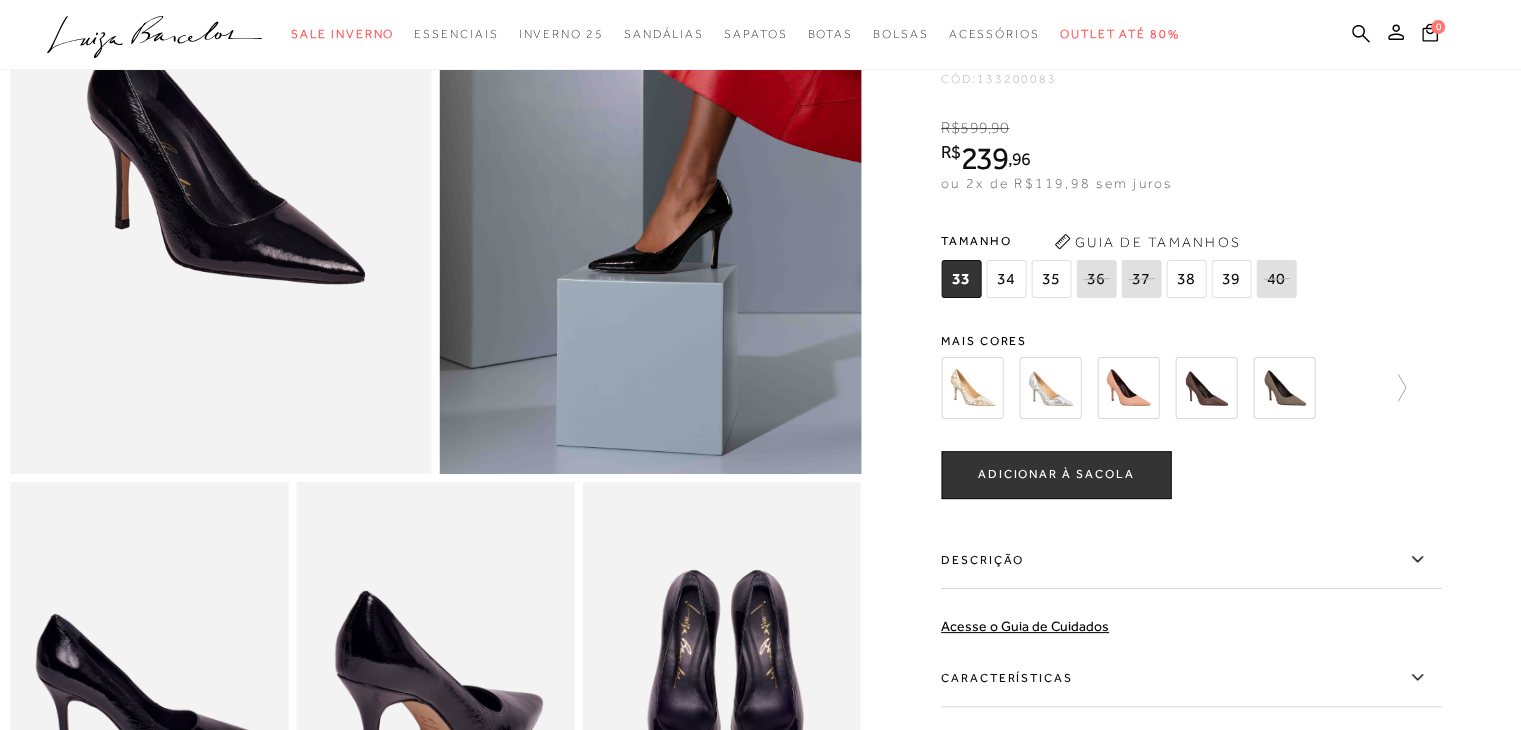 click on "38" at bounding box center [961, 279] 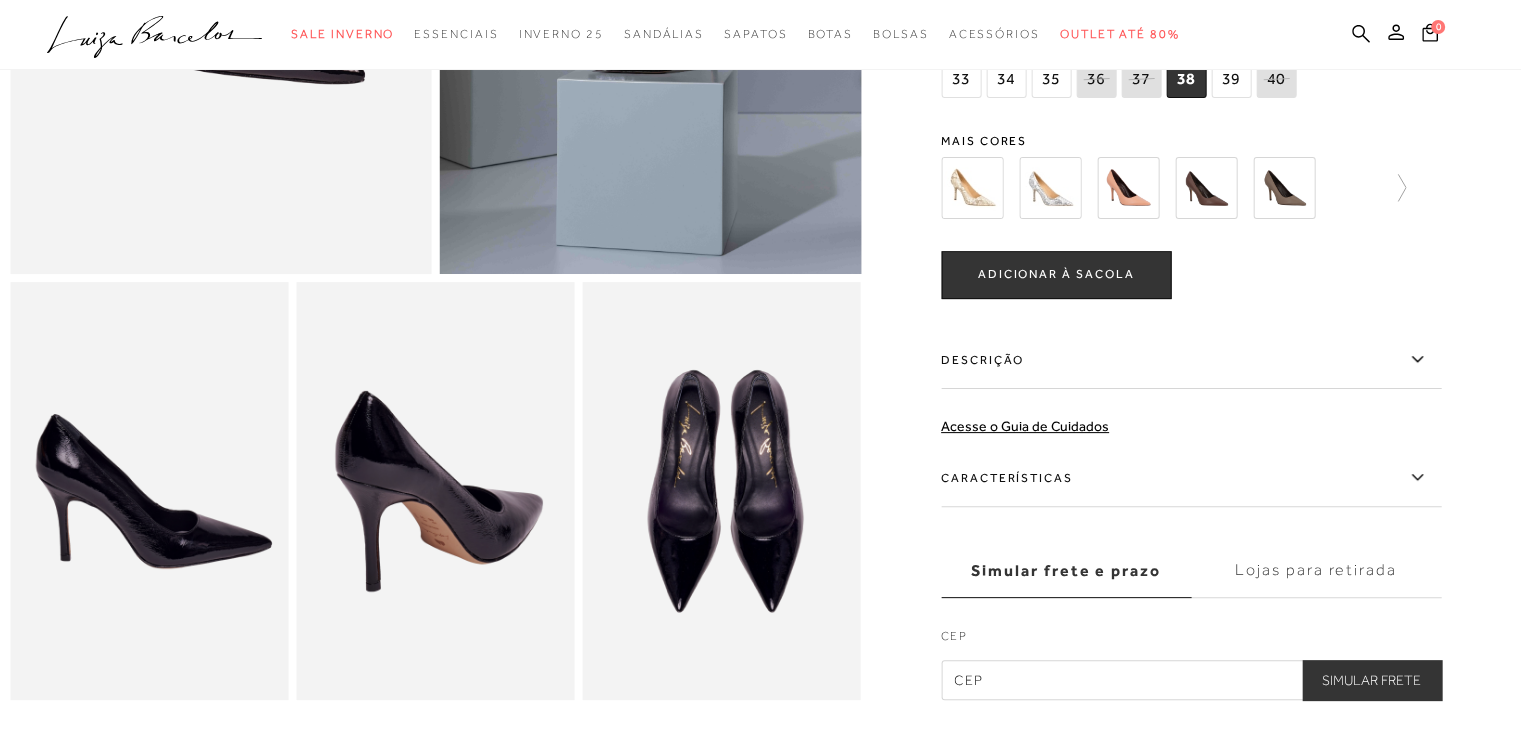 scroll, scrollTop: 800, scrollLeft: 0, axis: vertical 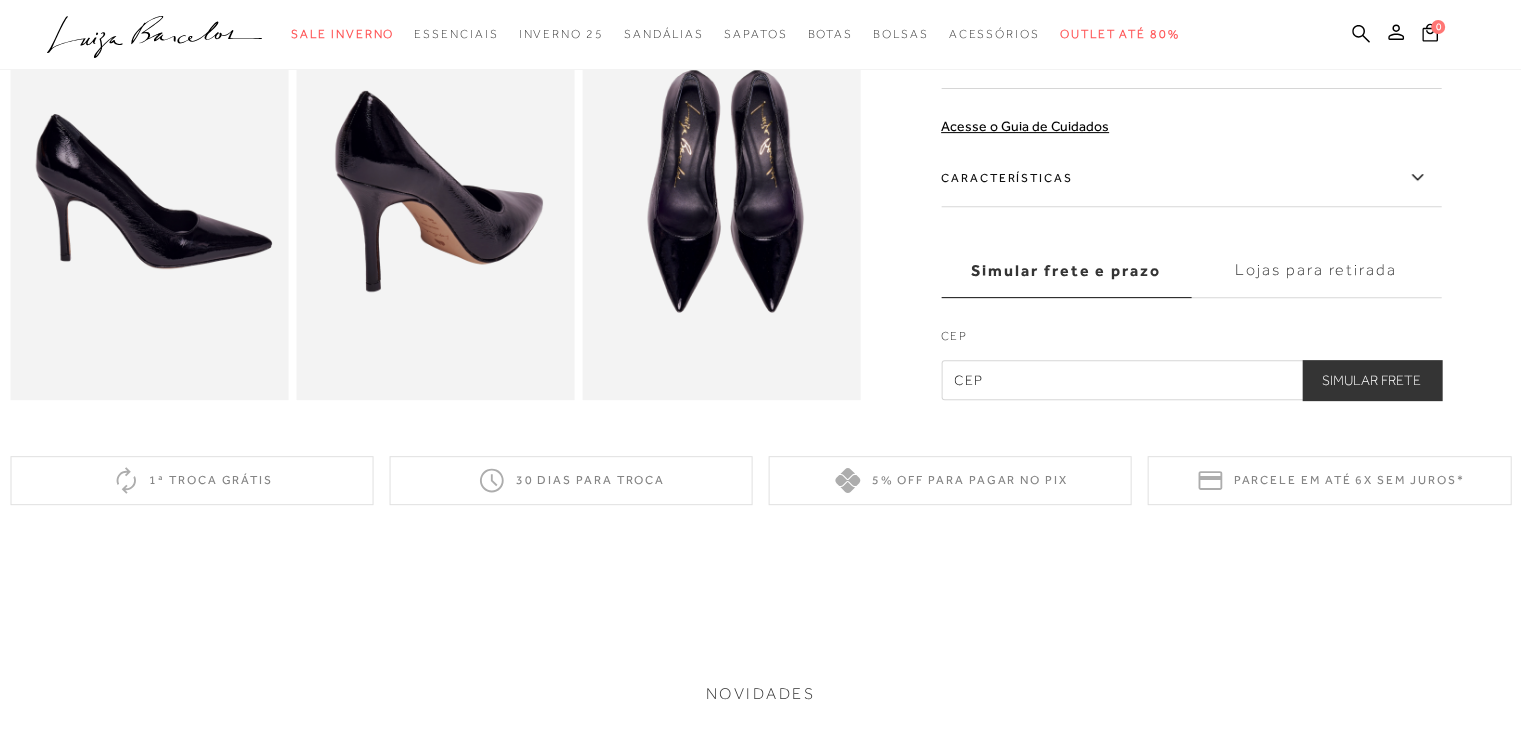 click at bounding box center (1191, 380) 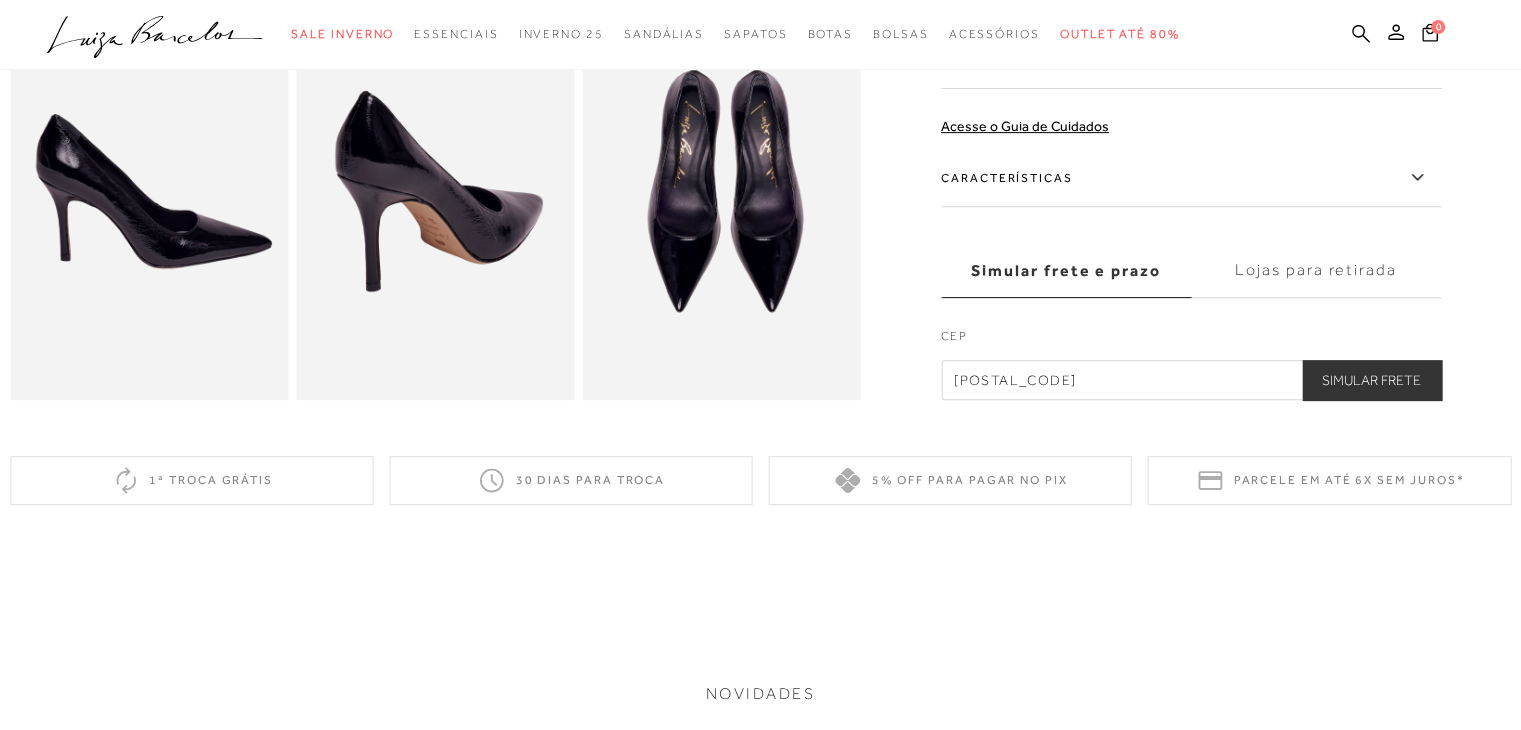 type on "[POSTAL_CODE]" 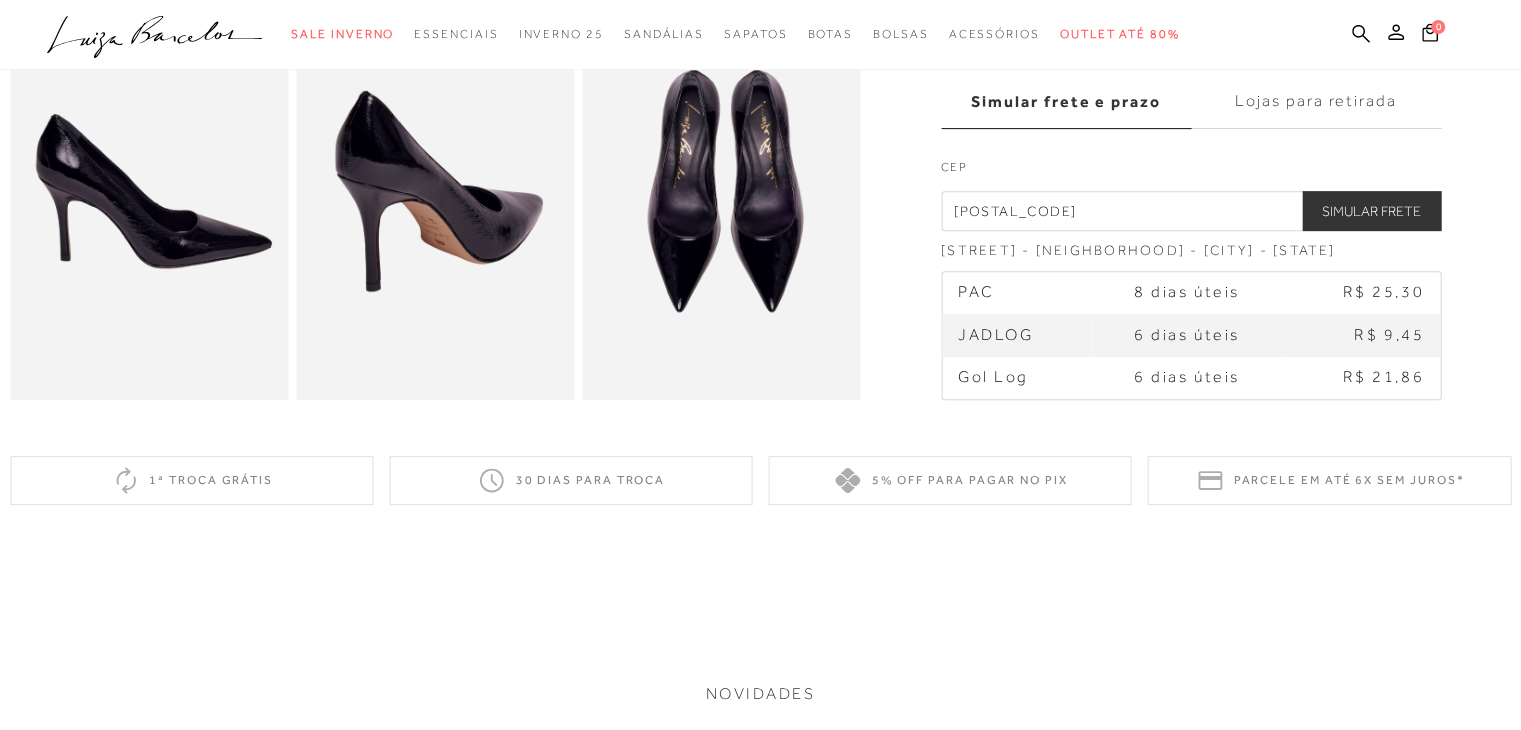 click on "NOVIDADES
BOTA DE CANO MÉDIO COWBOY EM CAMURÇA  PRETA
34
35
36
37
38
39
BOTA DE CANO MÉDIO COWBOY EM CAMURÇA  PRETA
R$ 1.399,90
COTURNO EM COURO PRETO DE AMARRAÇÃO COM SOLADO TRATORADO" at bounding box center [760, 1064] 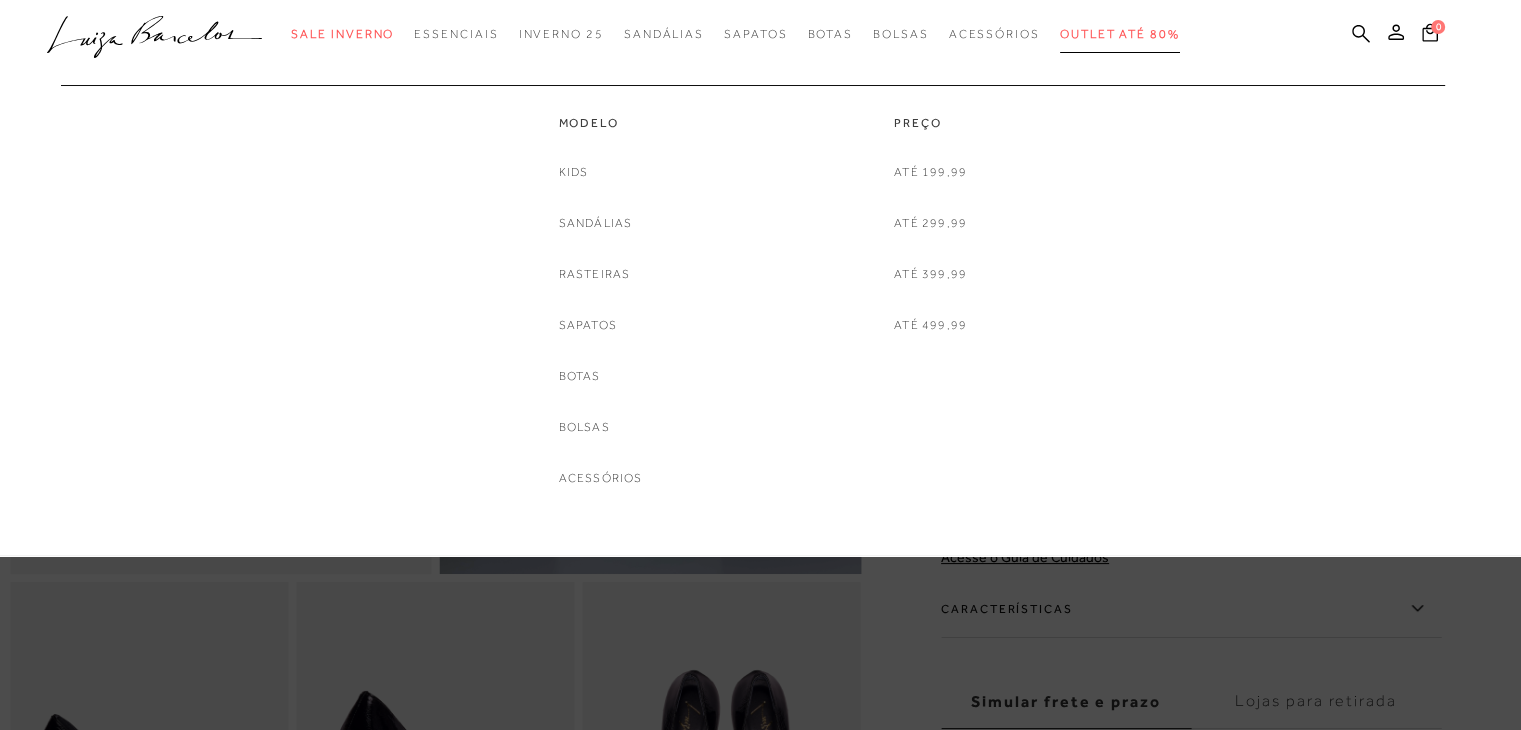 scroll, scrollTop: 100, scrollLeft: 0, axis: vertical 